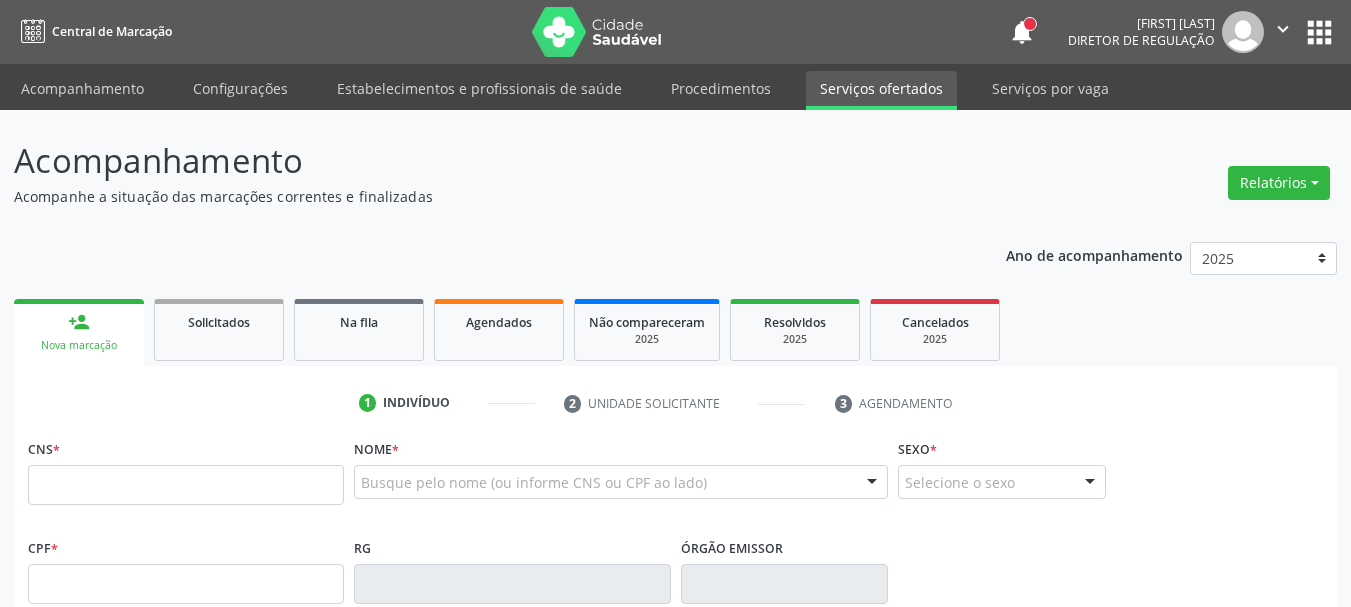 scroll, scrollTop: 0, scrollLeft: 0, axis: both 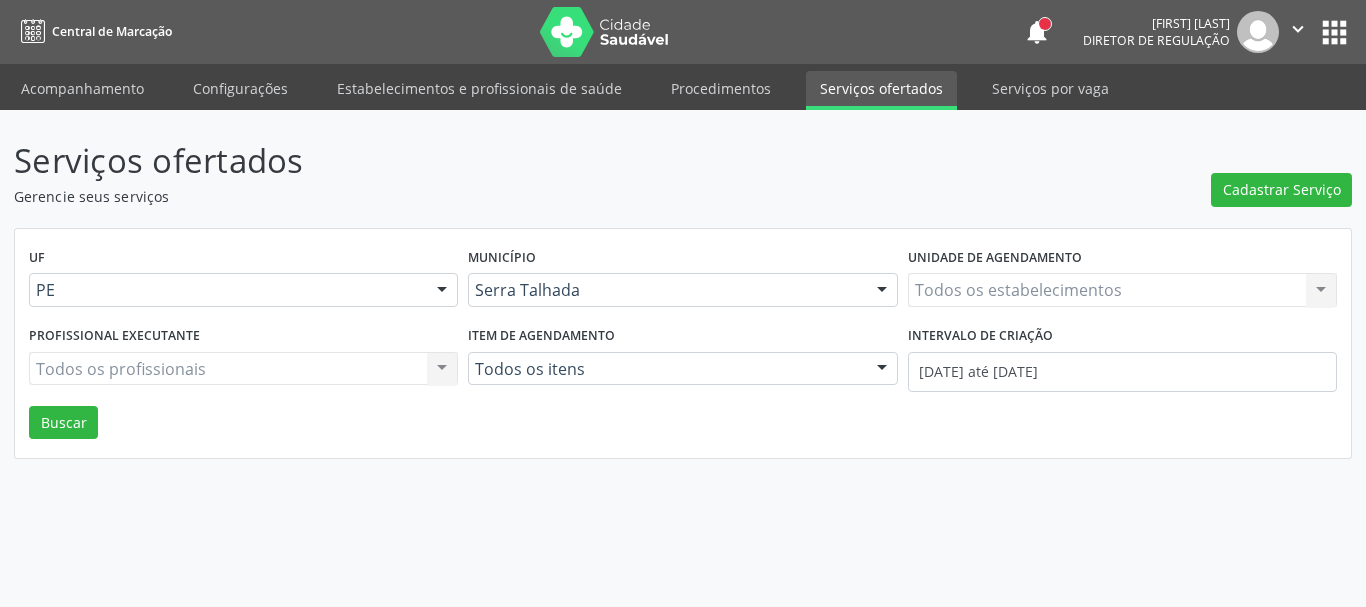click on "Todos os estabelecimentos         Todos os estabelecimentos
Nenhum resultado encontrado para: "   "
Não há nenhuma opção para ser exibida." at bounding box center [1122, 290] 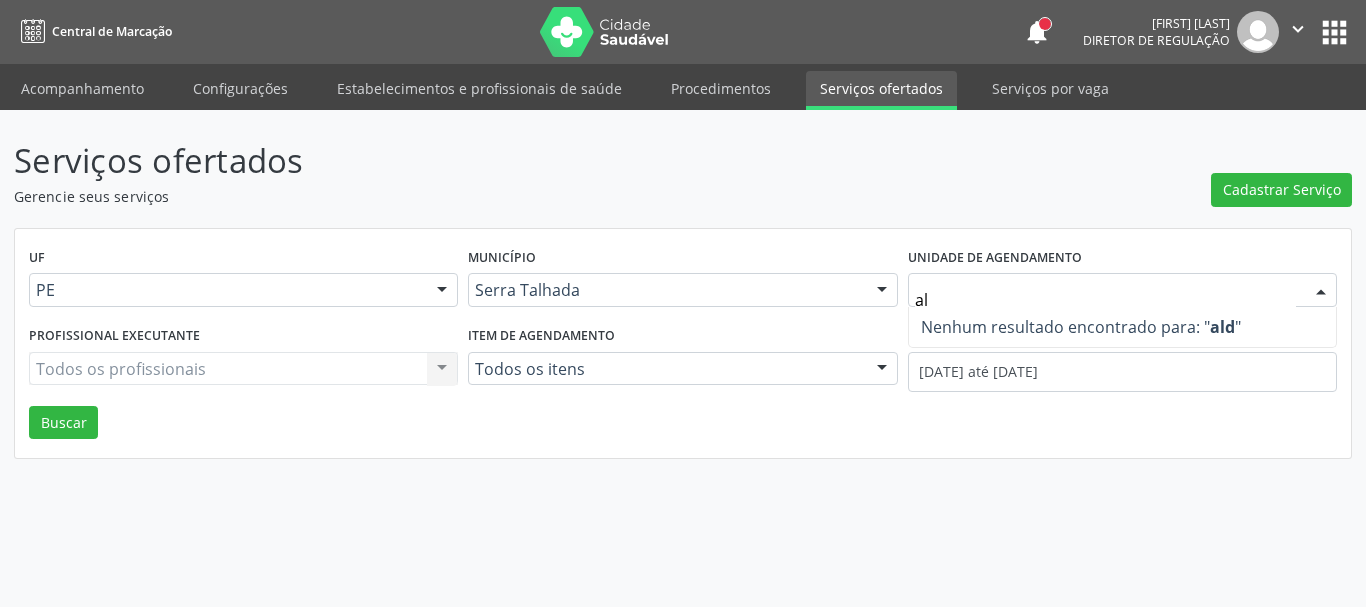 type on "a" 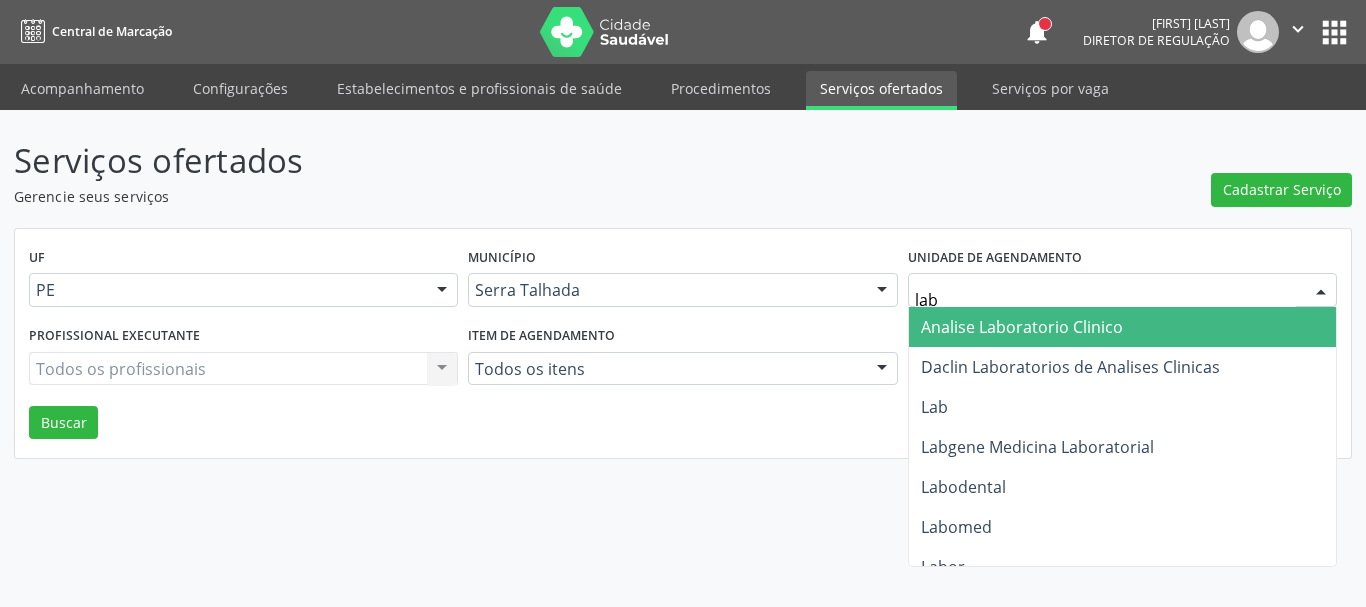 type on "labo" 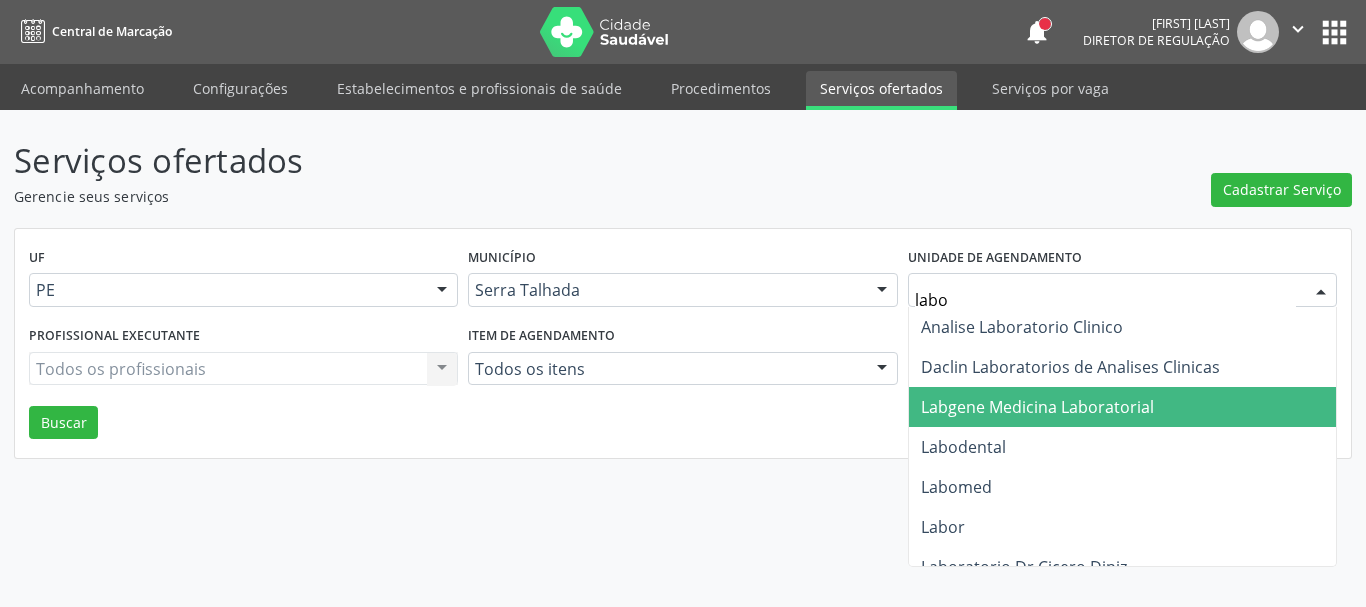 click on "Labgene Medicina Laboratorial" at bounding box center (1037, 407) 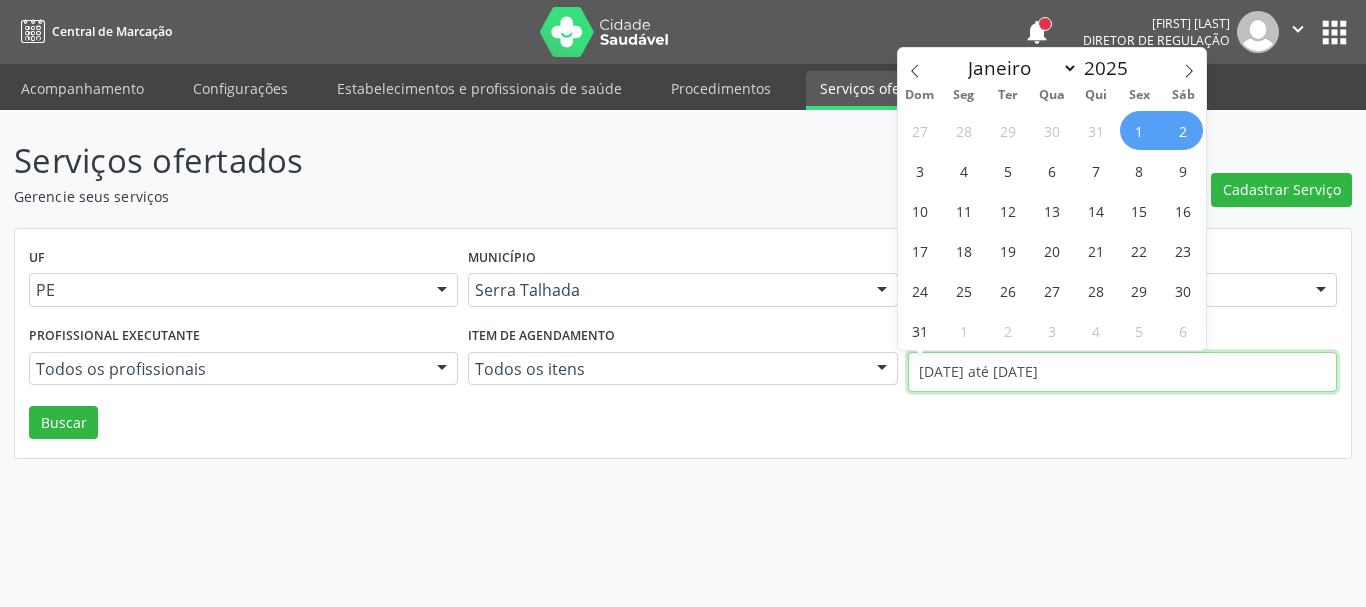 click on "01/08/2025 até 02/08/2025" at bounding box center (1122, 372) 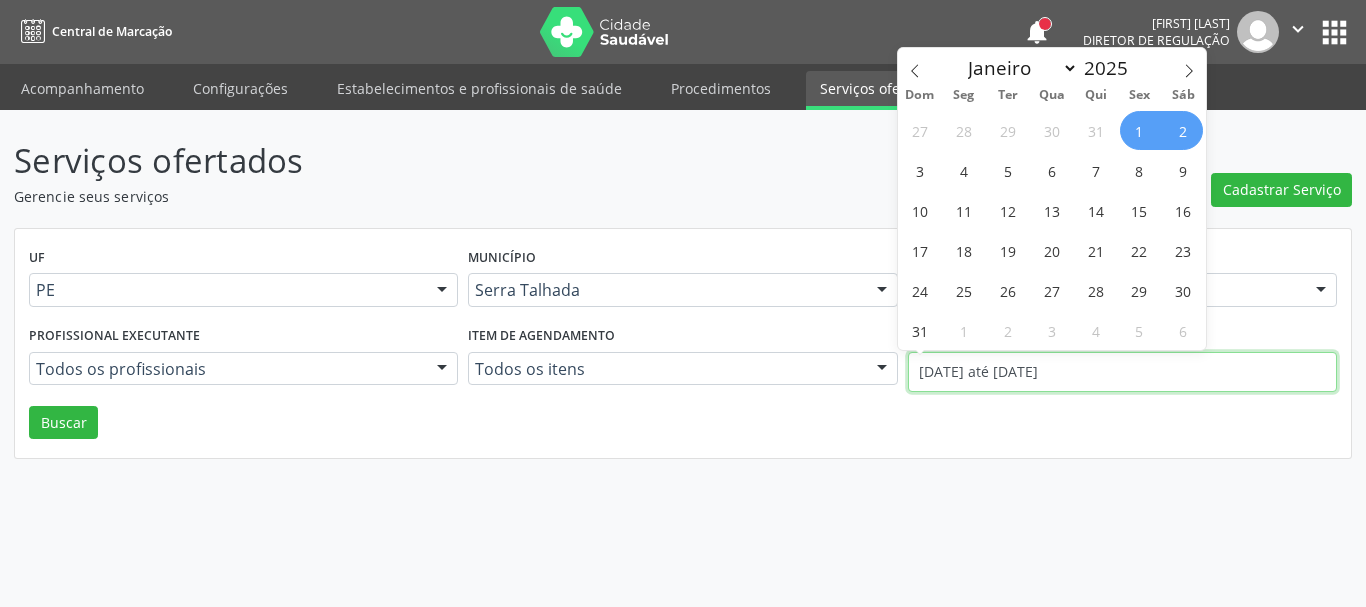 click on "01/08/2025 até 02/08/2025" at bounding box center (1122, 372) 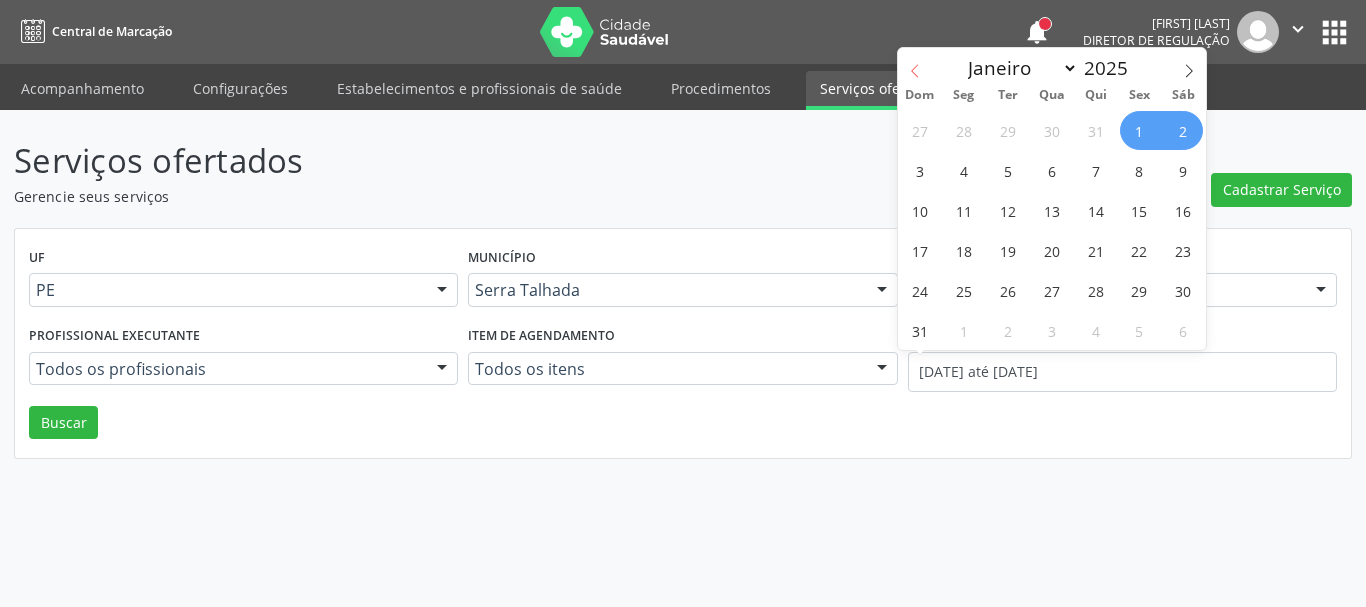 click 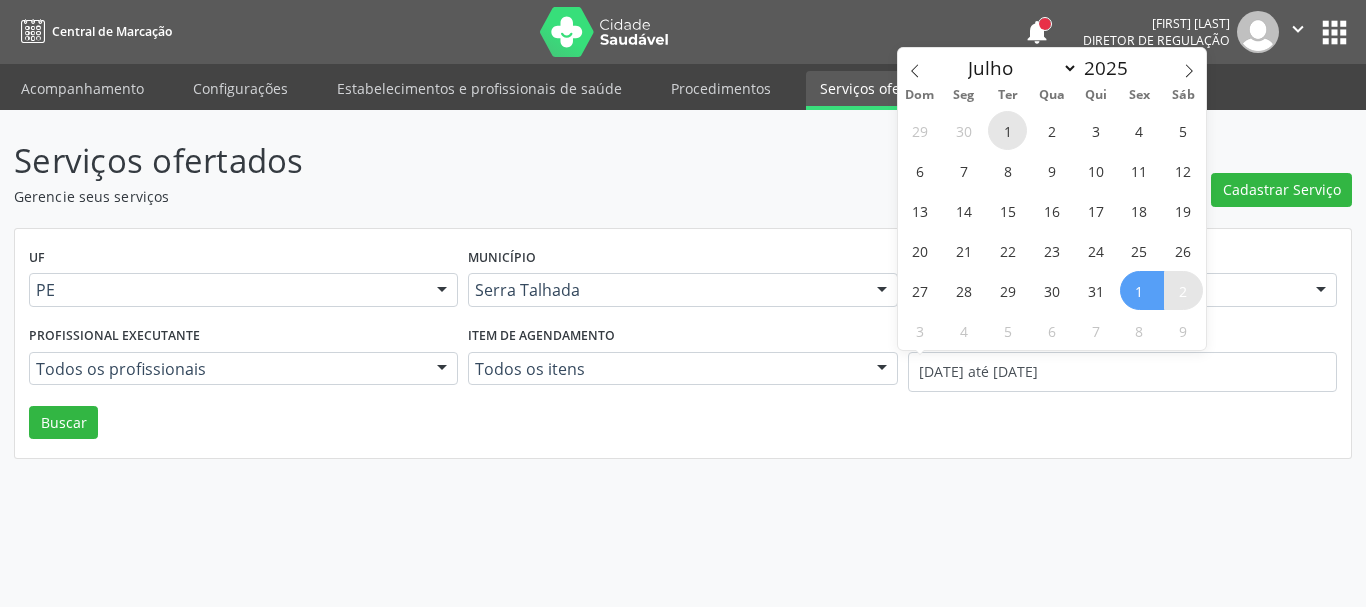 click on "1" at bounding box center [1007, 130] 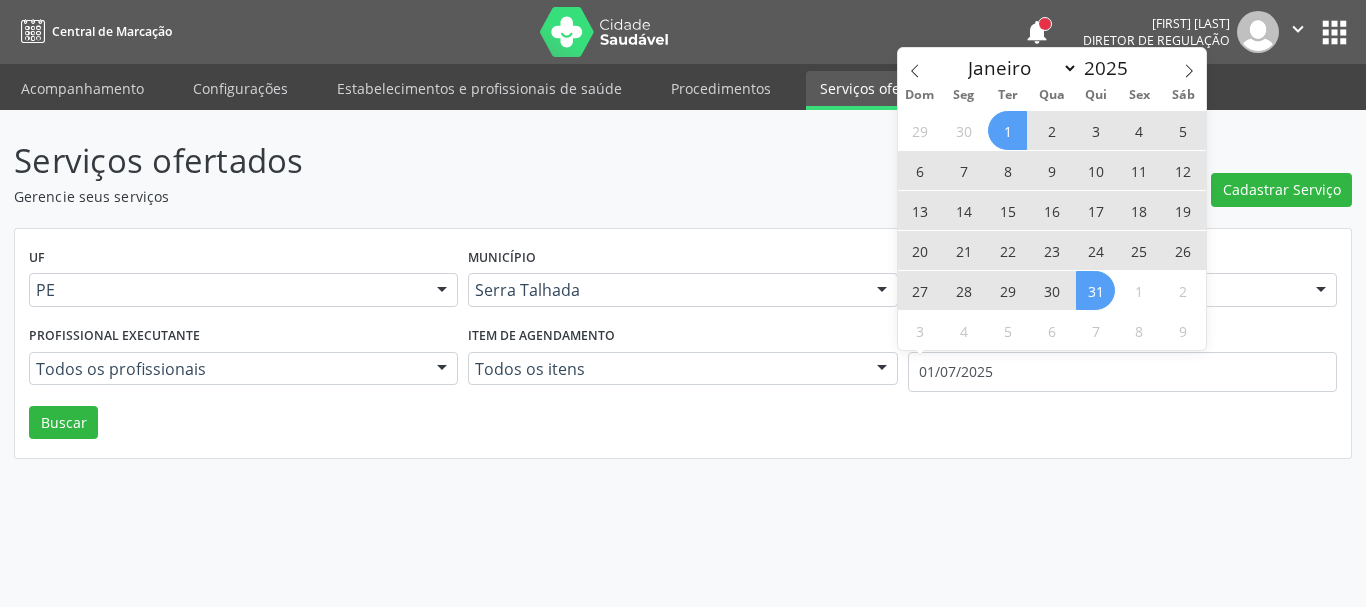 click on "31" at bounding box center [1095, 290] 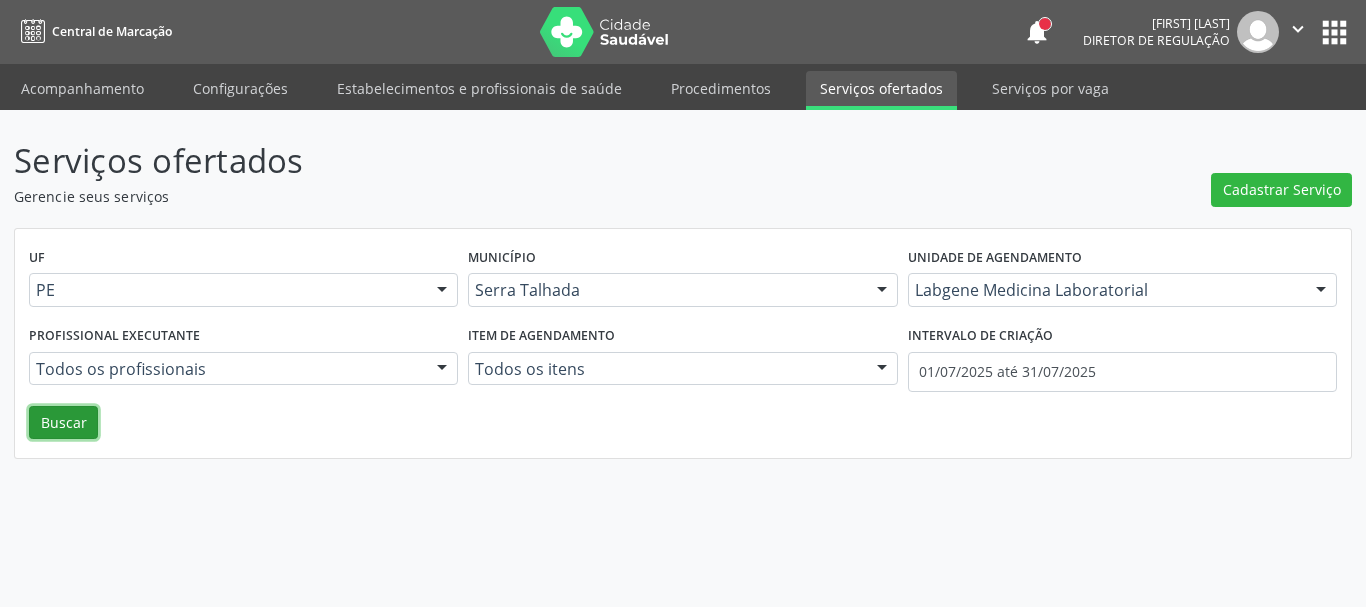 click on "Buscar" at bounding box center (63, 423) 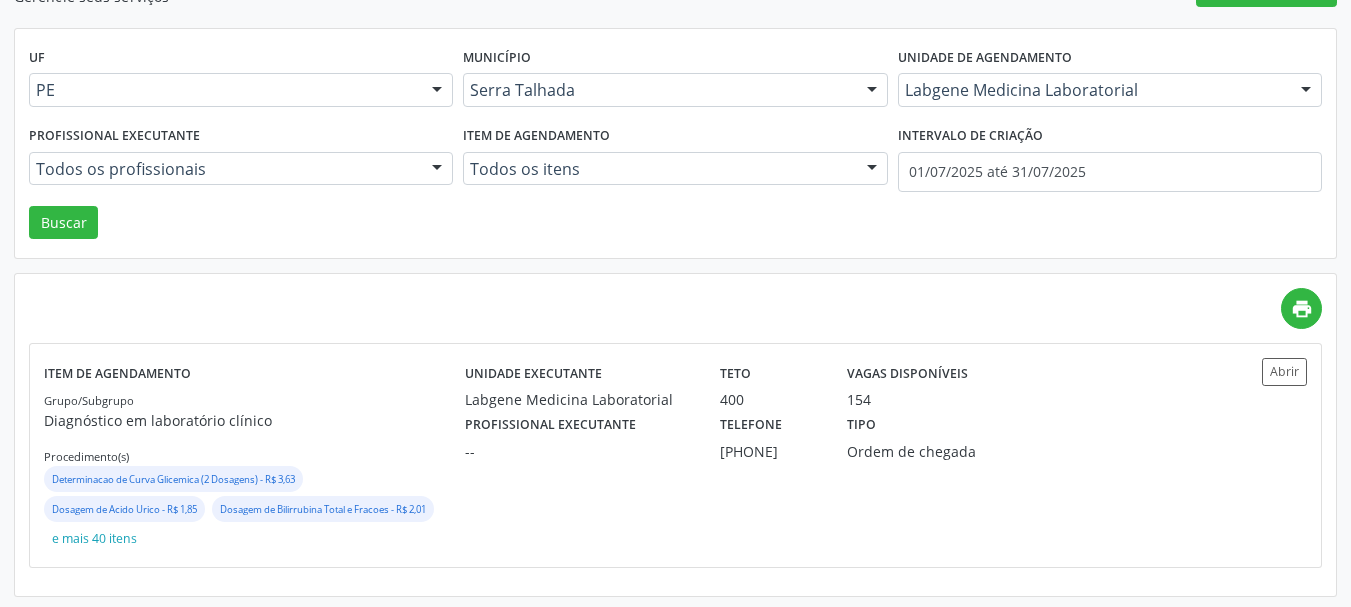 scroll, scrollTop: 204, scrollLeft: 0, axis: vertical 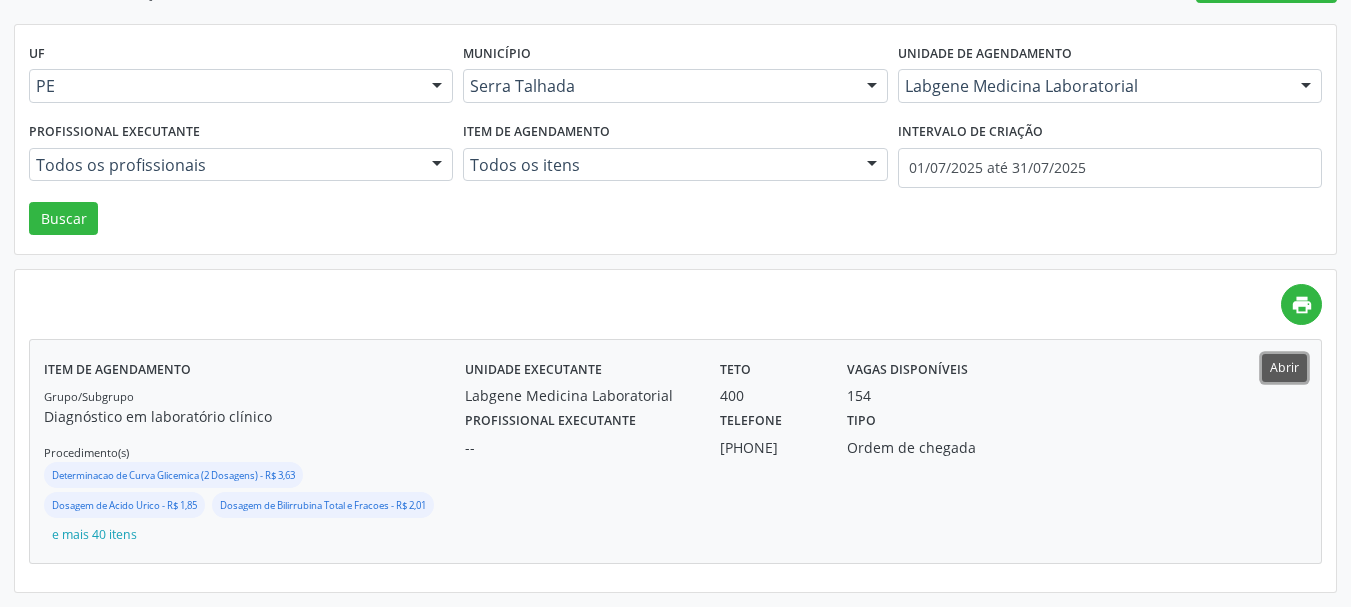 click on "Abrir" at bounding box center [1284, 367] 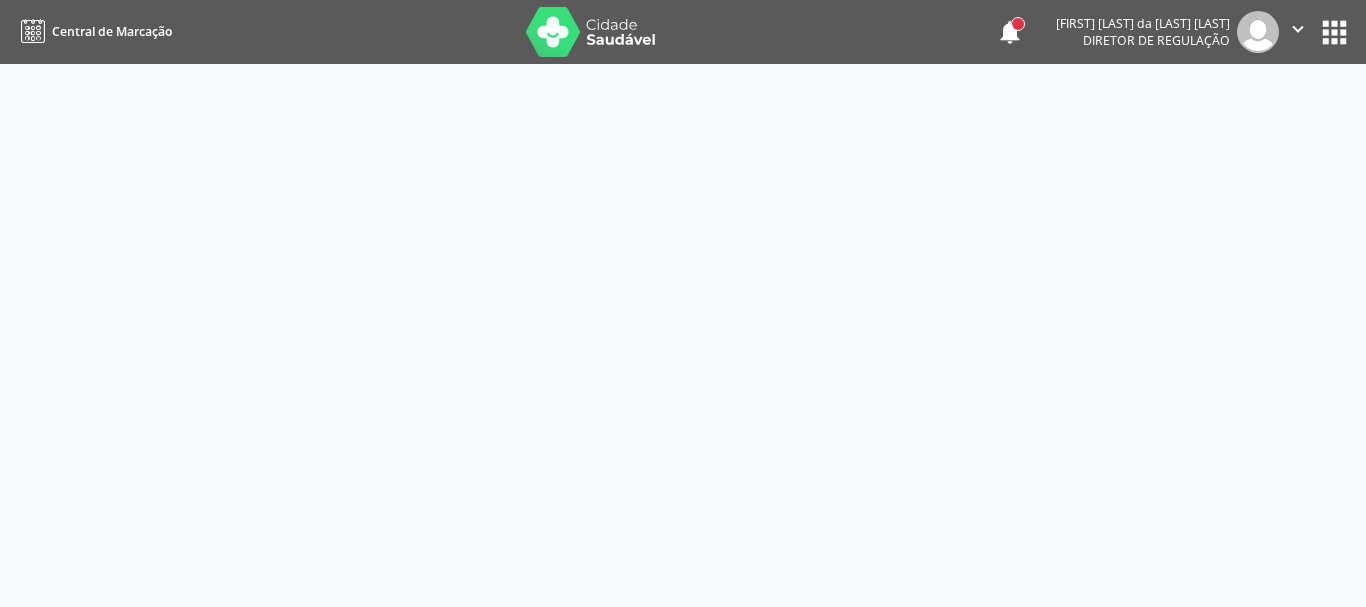 scroll, scrollTop: 0, scrollLeft: 0, axis: both 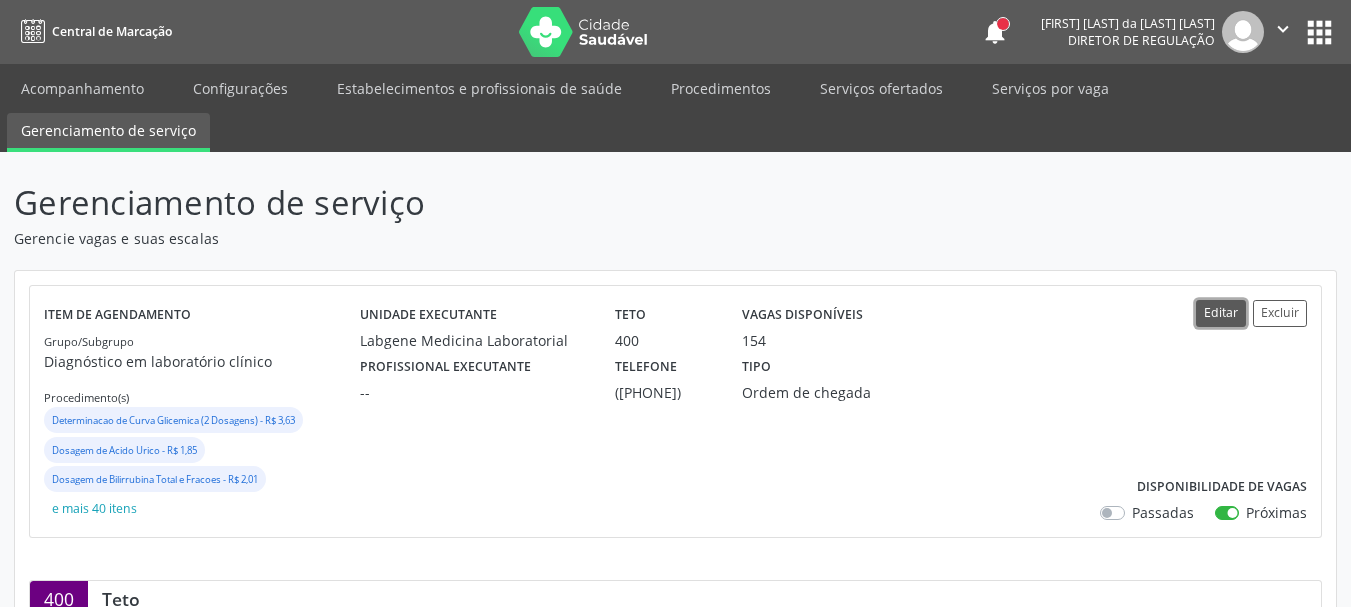 click on "Editar" at bounding box center [1221, 313] 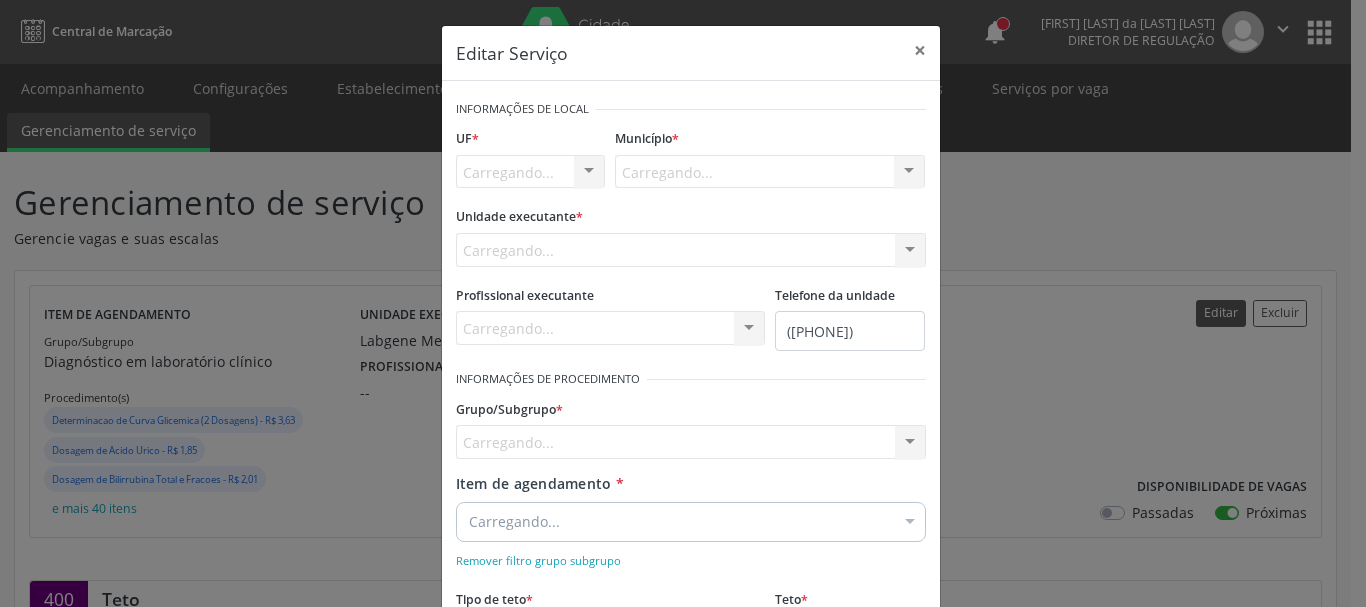 scroll, scrollTop: 0, scrollLeft: 0, axis: both 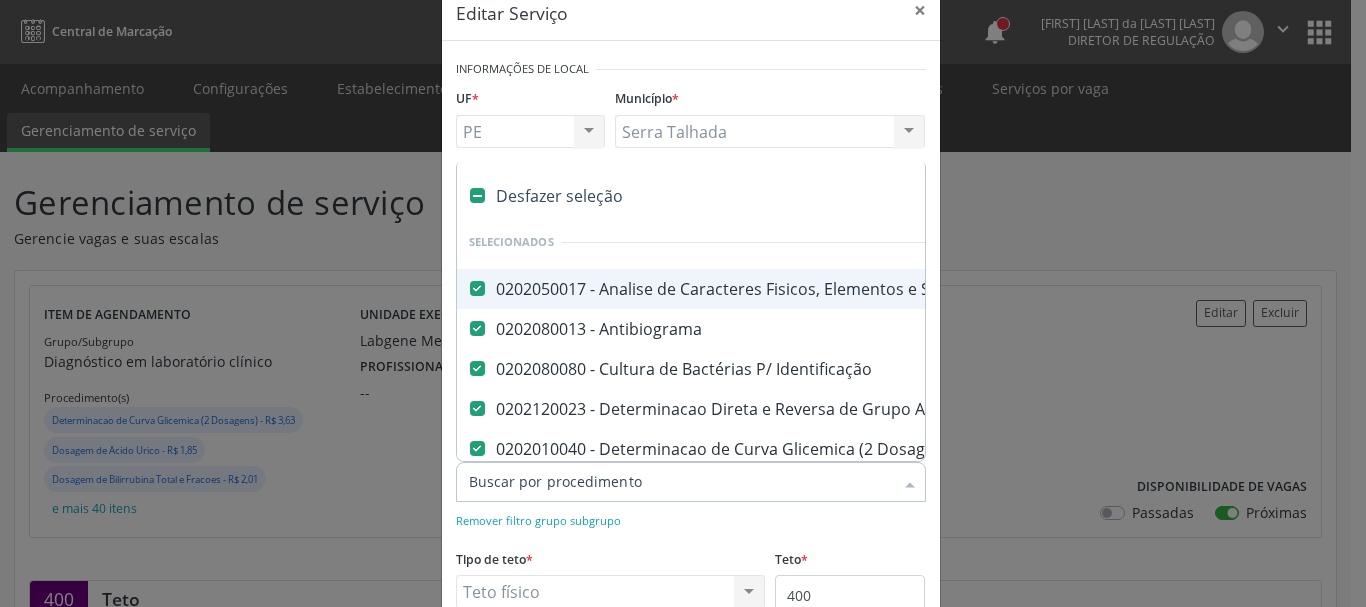 click at bounding box center (691, 482) 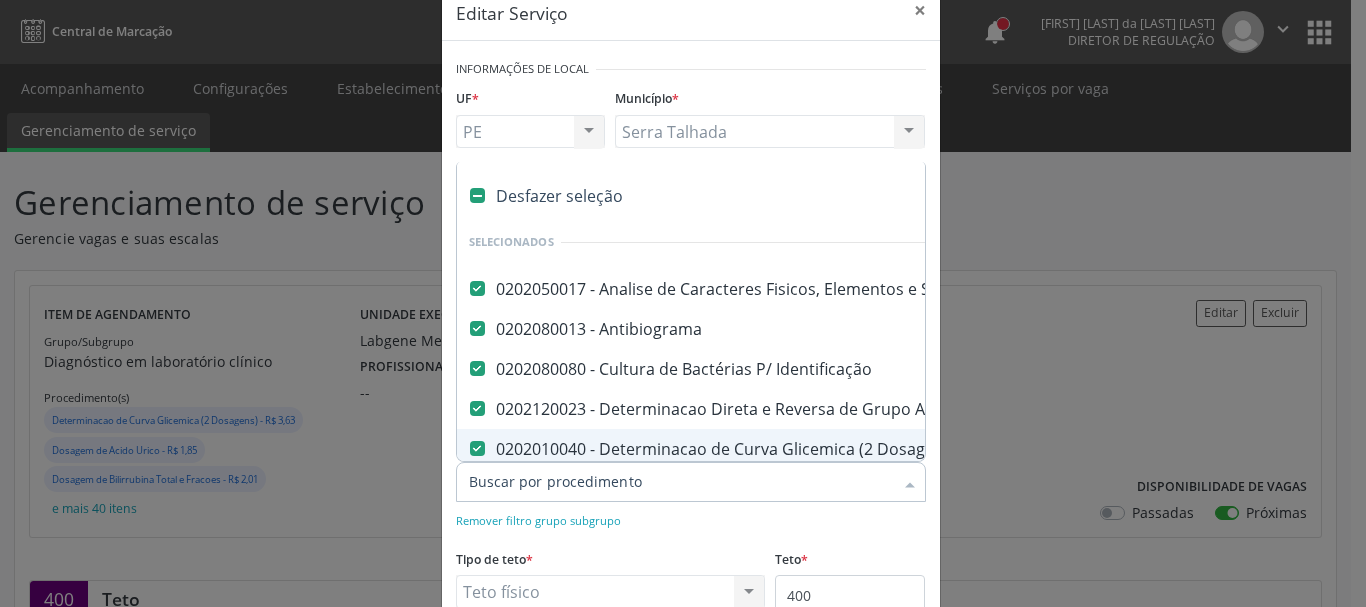 type on "c" 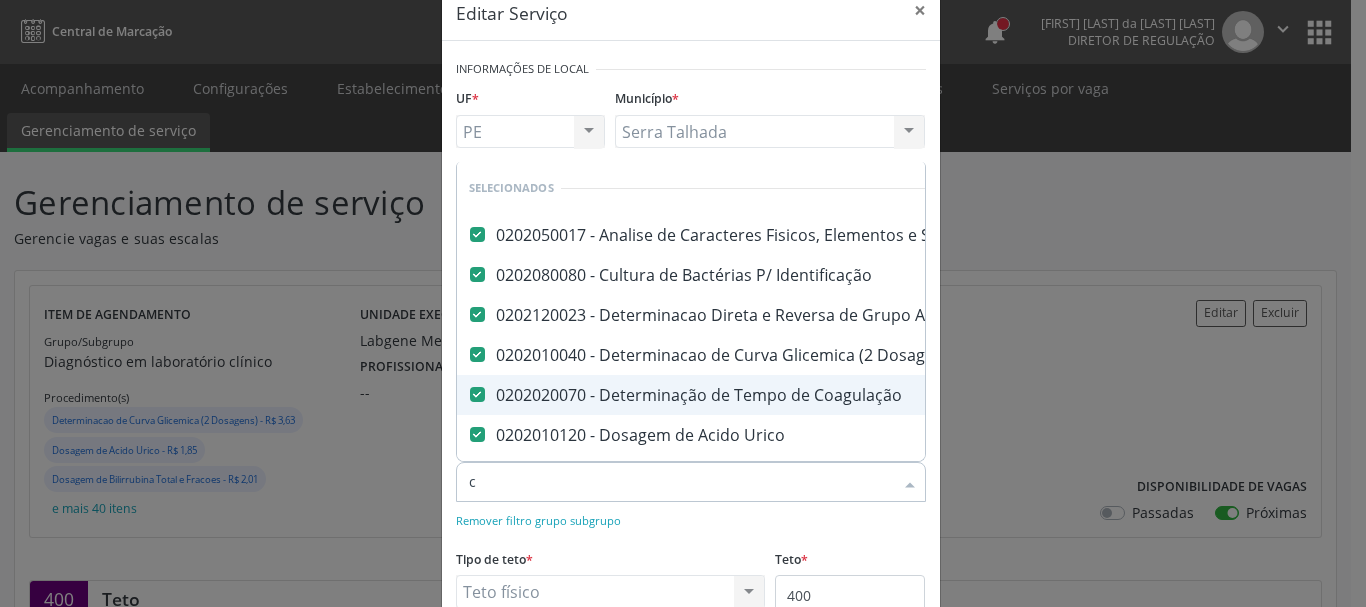 type on "ca" 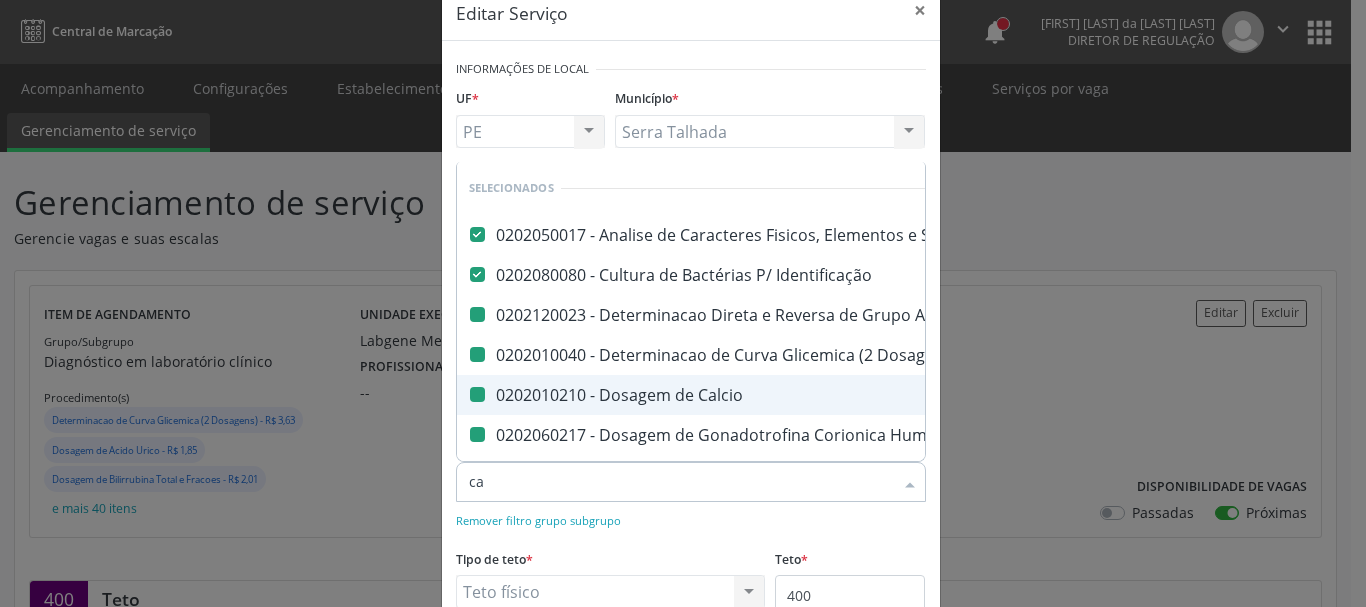 type on "cal" 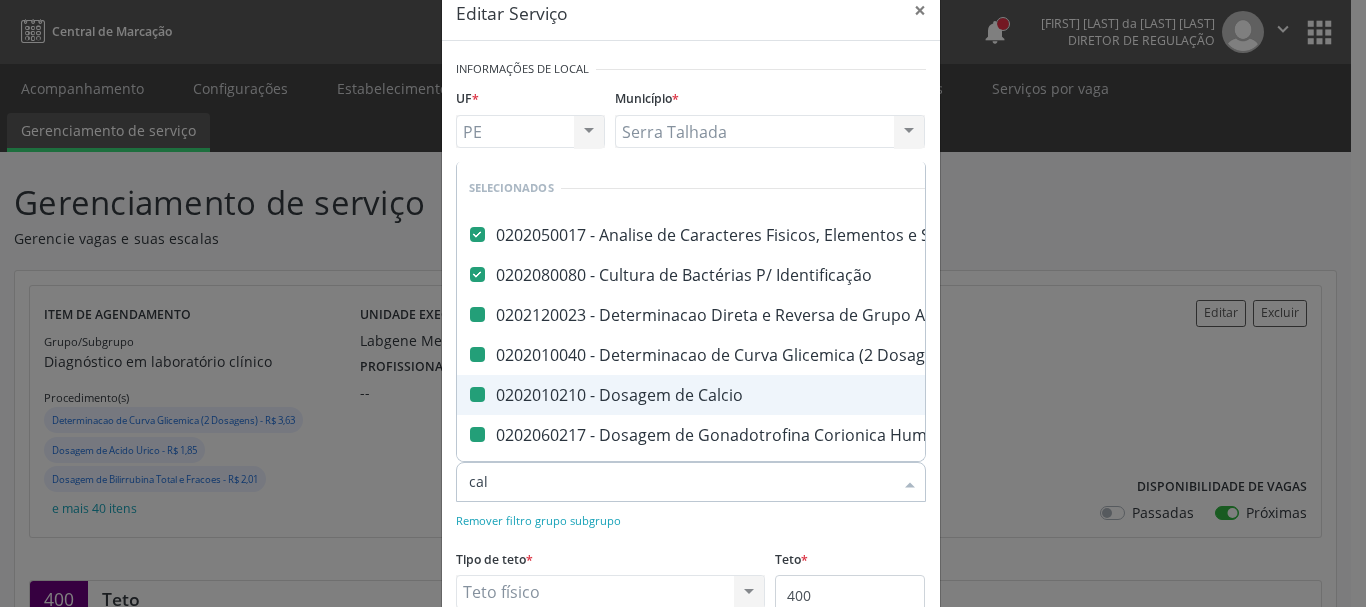 checkbox on "false" 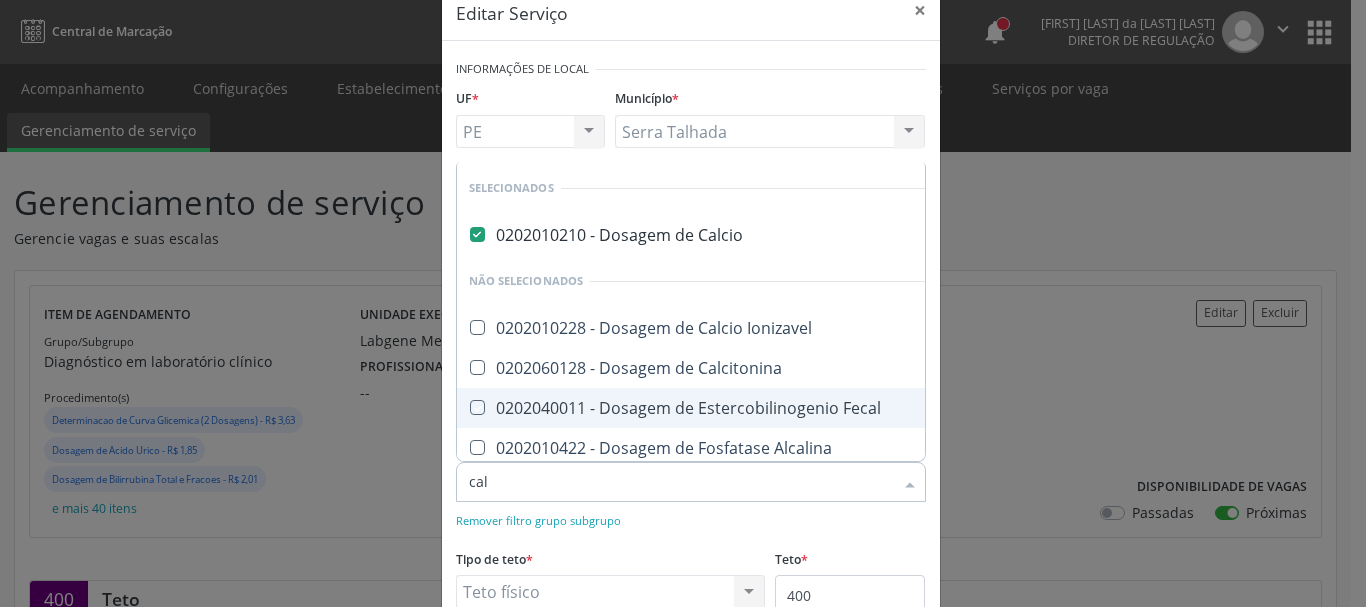 type on "ca" 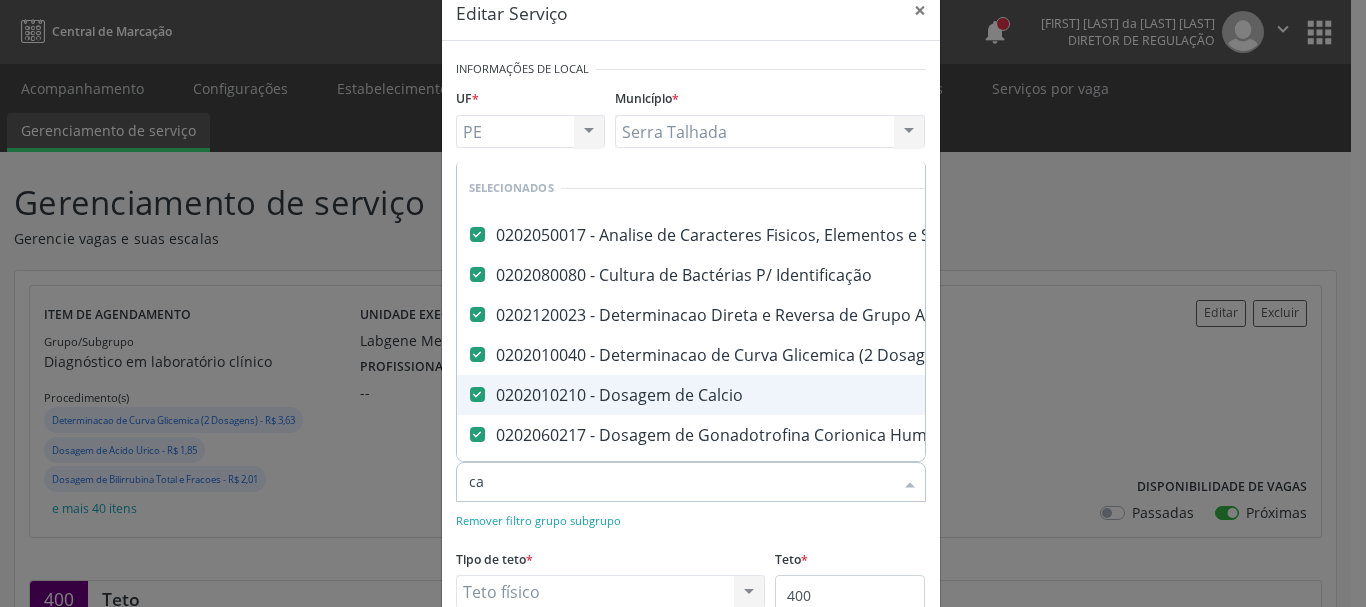 type on "c" 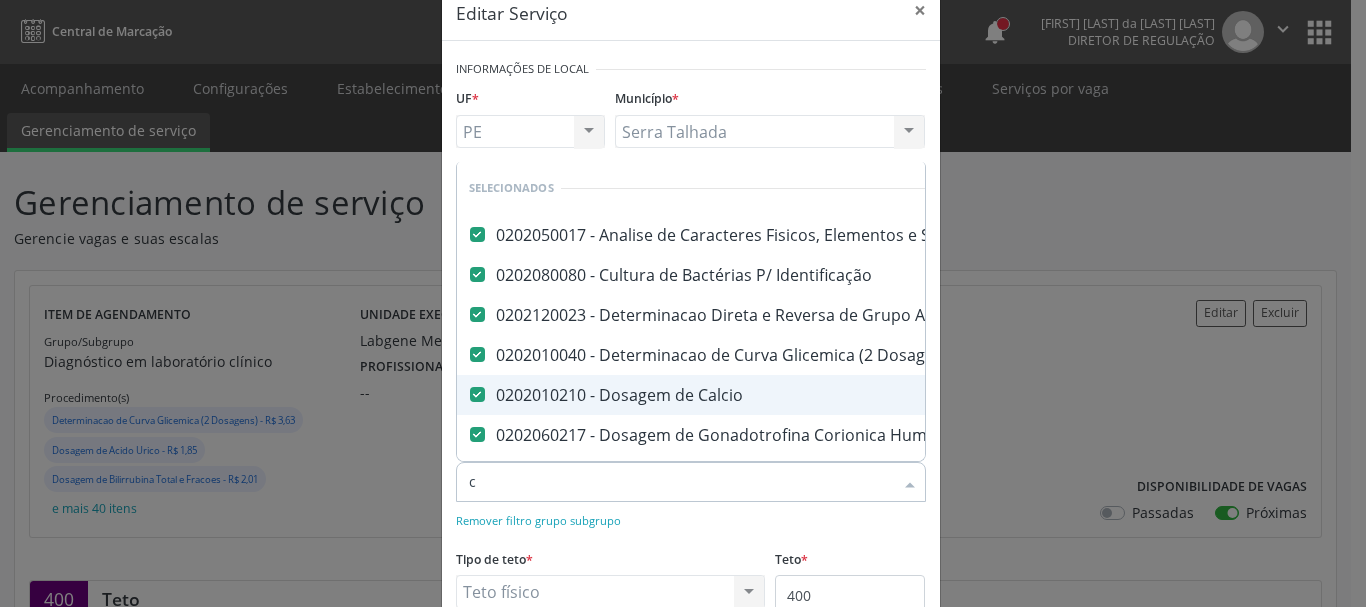 checkbox on "true" 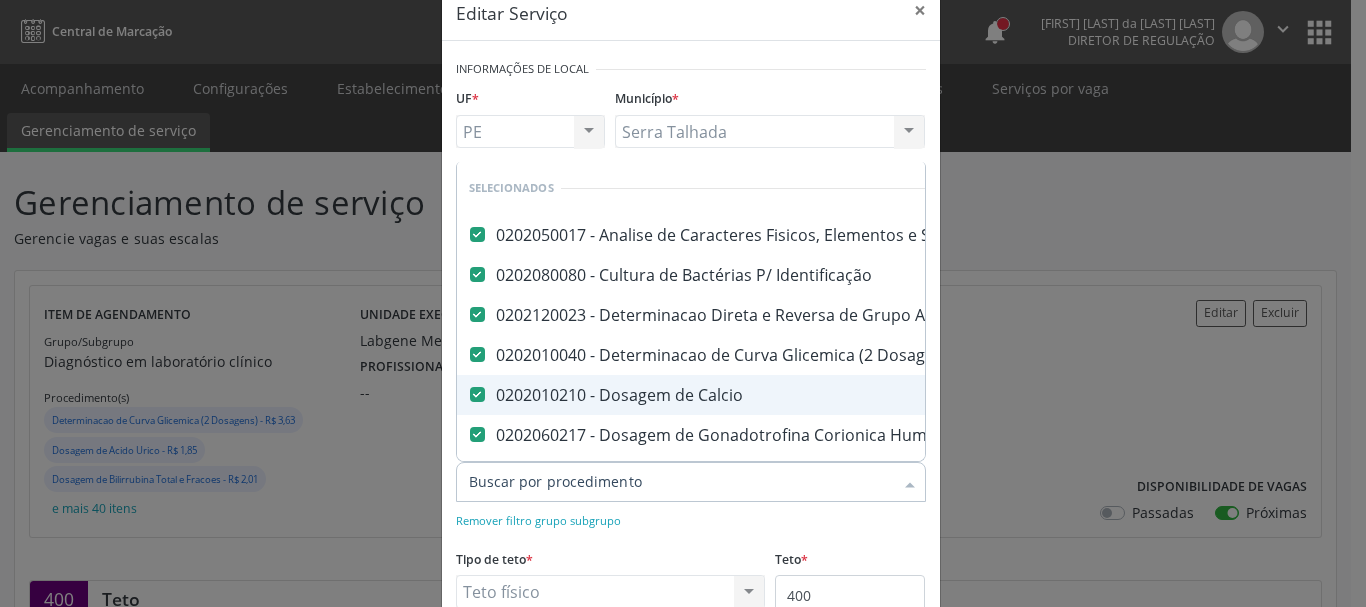 checkbox on "true" 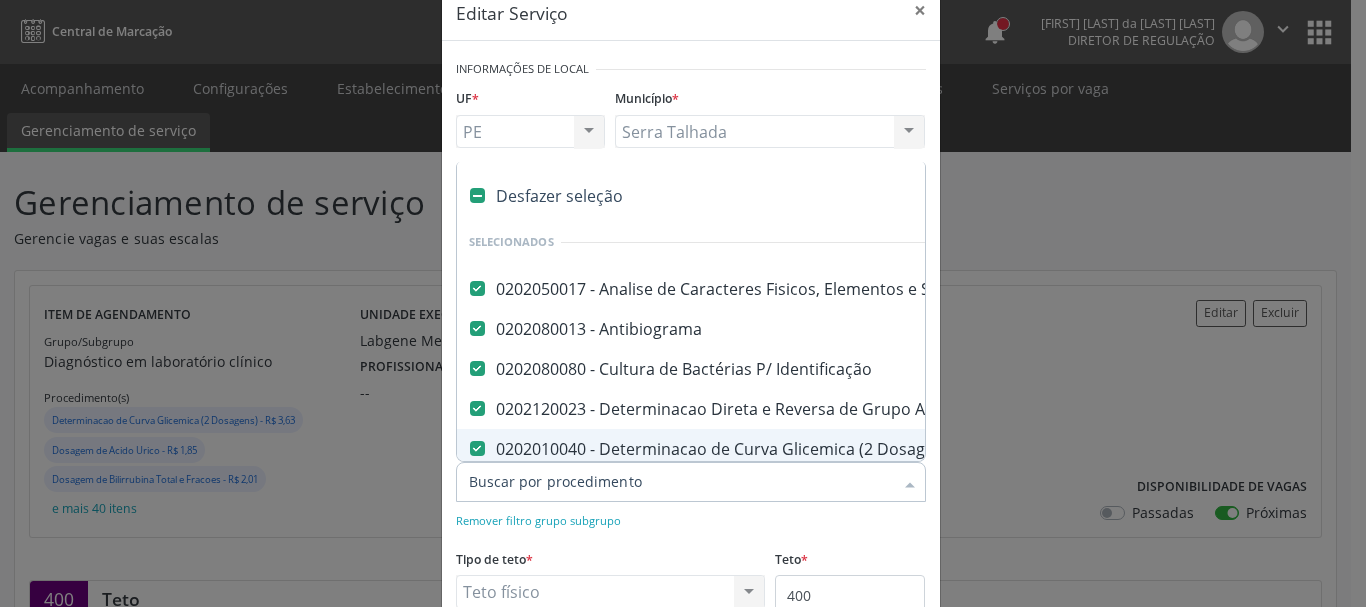 type on "v" 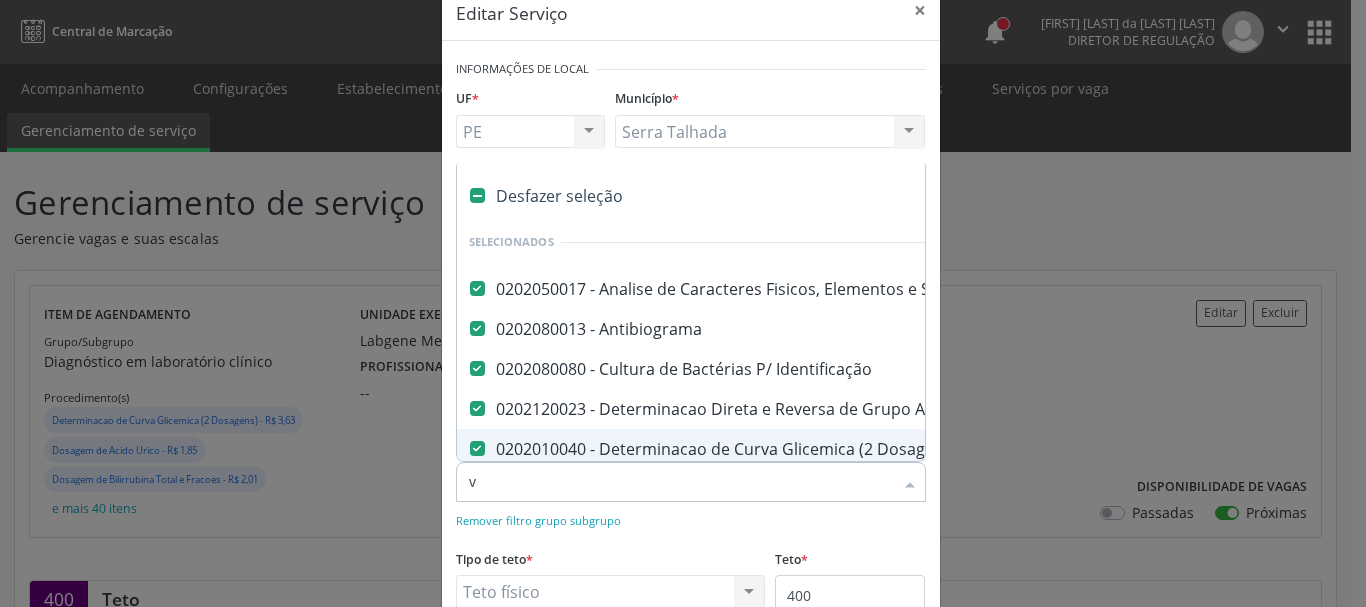 checkbox on "false" 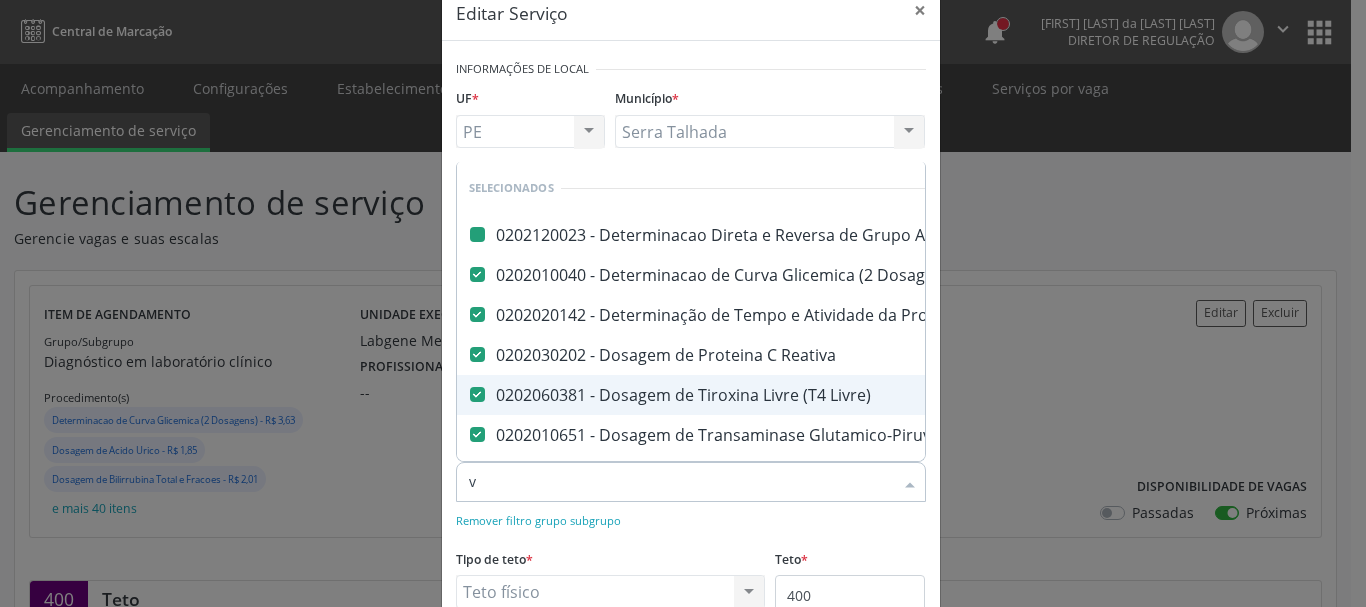 type on "vh" 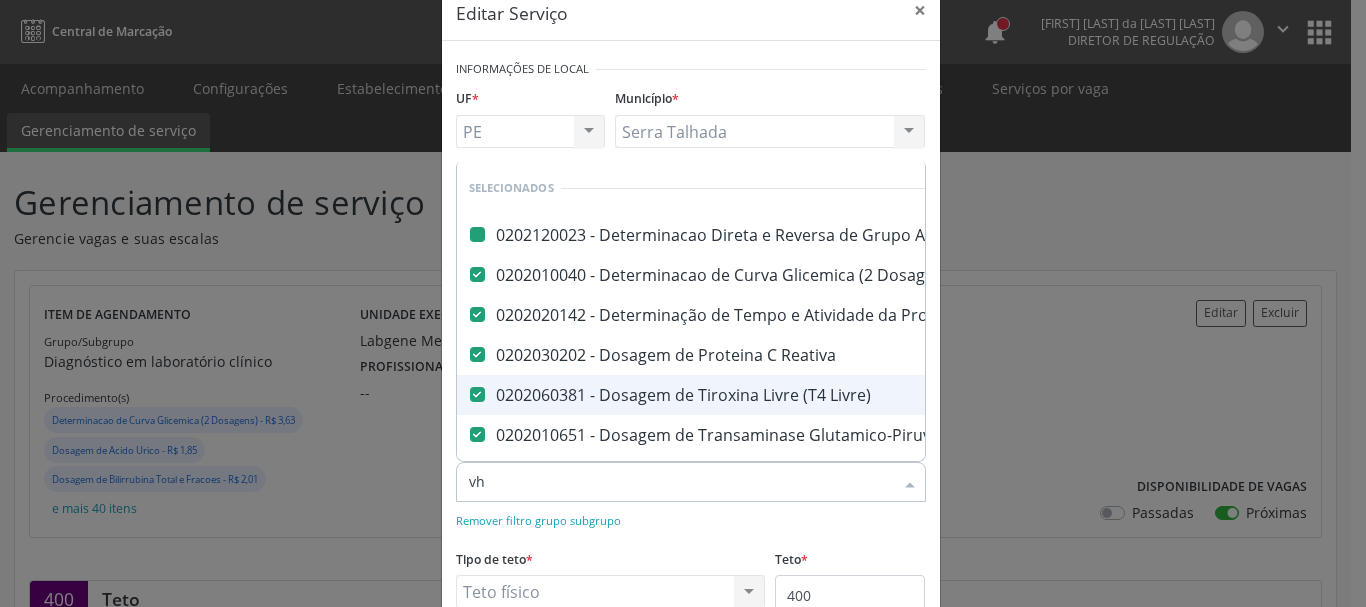 checkbox on "false" 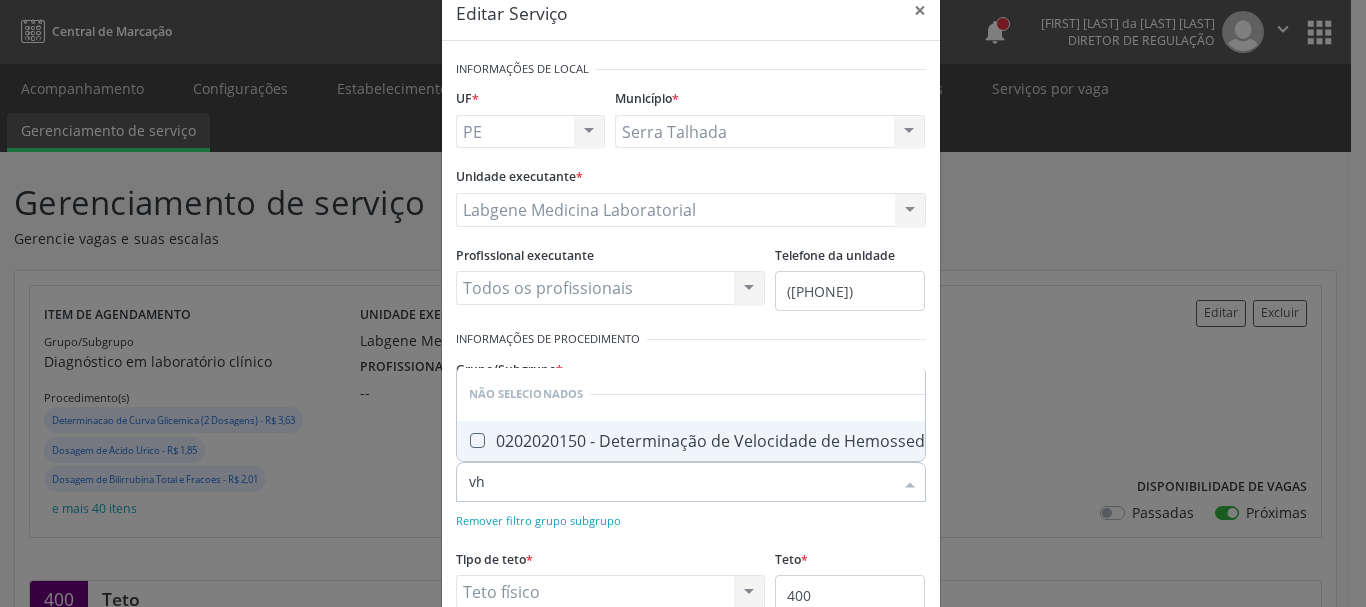 type on "vhs" 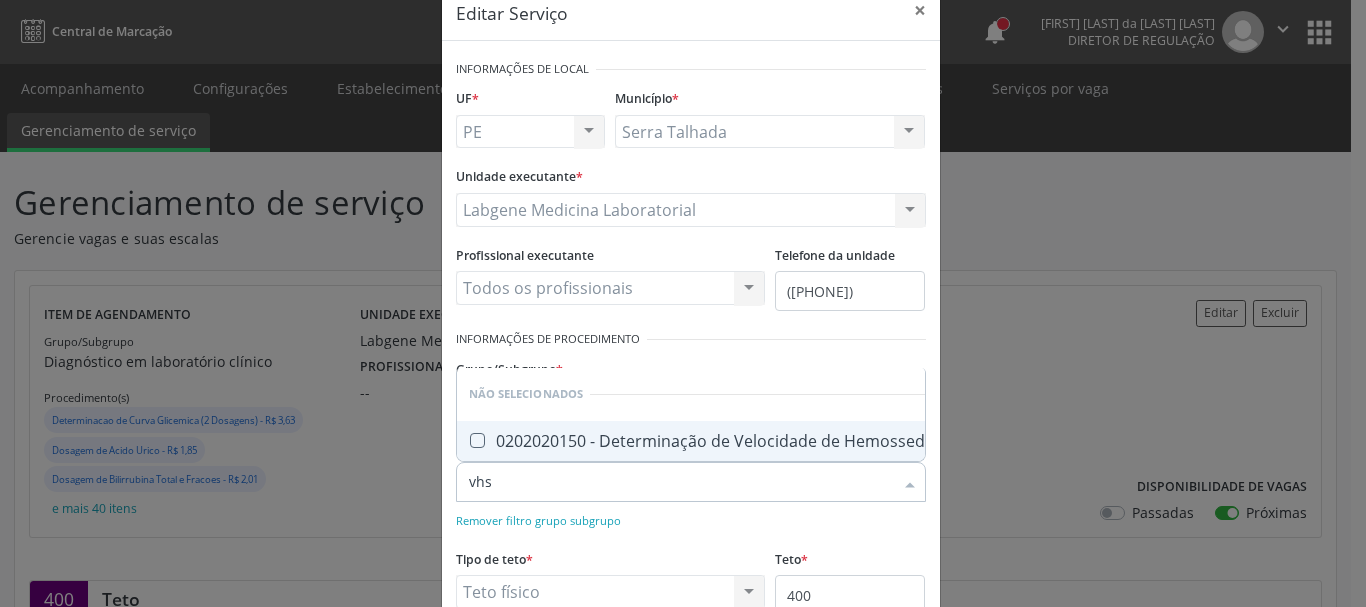 click on "0202020150 - Determinação de Velocidade de Hemossedimentação (Vhs)" at bounding box center (758, 441) 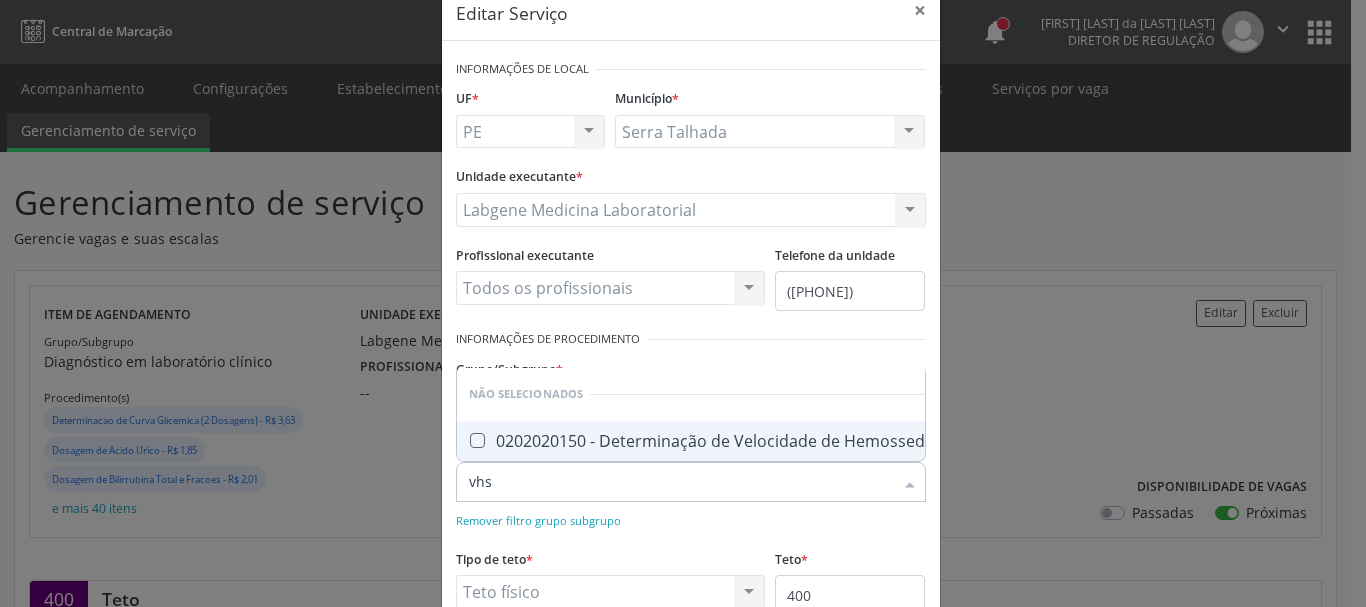 checkbox on "true" 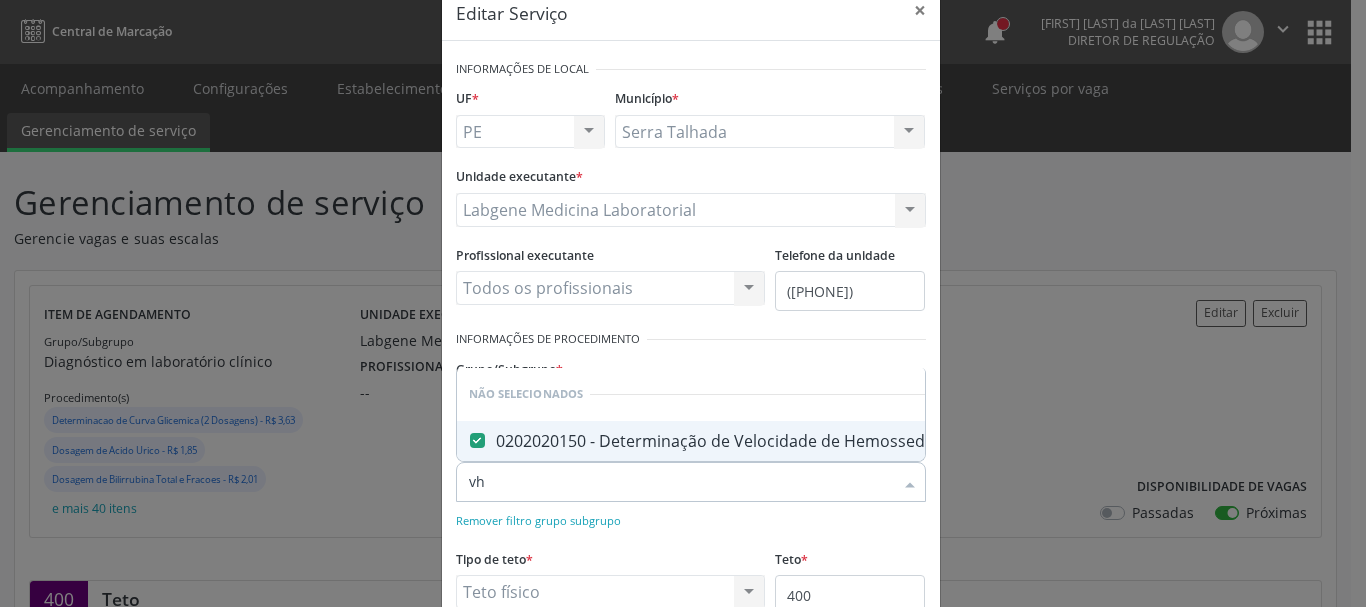 type on "v" 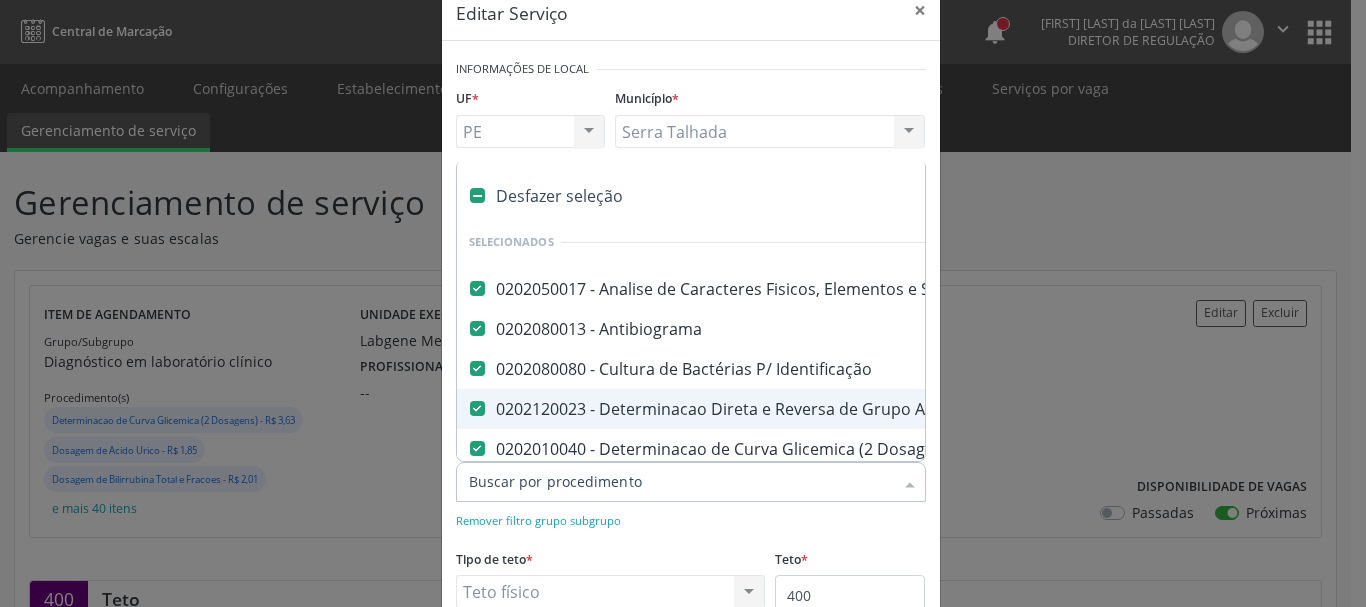 type on "f" 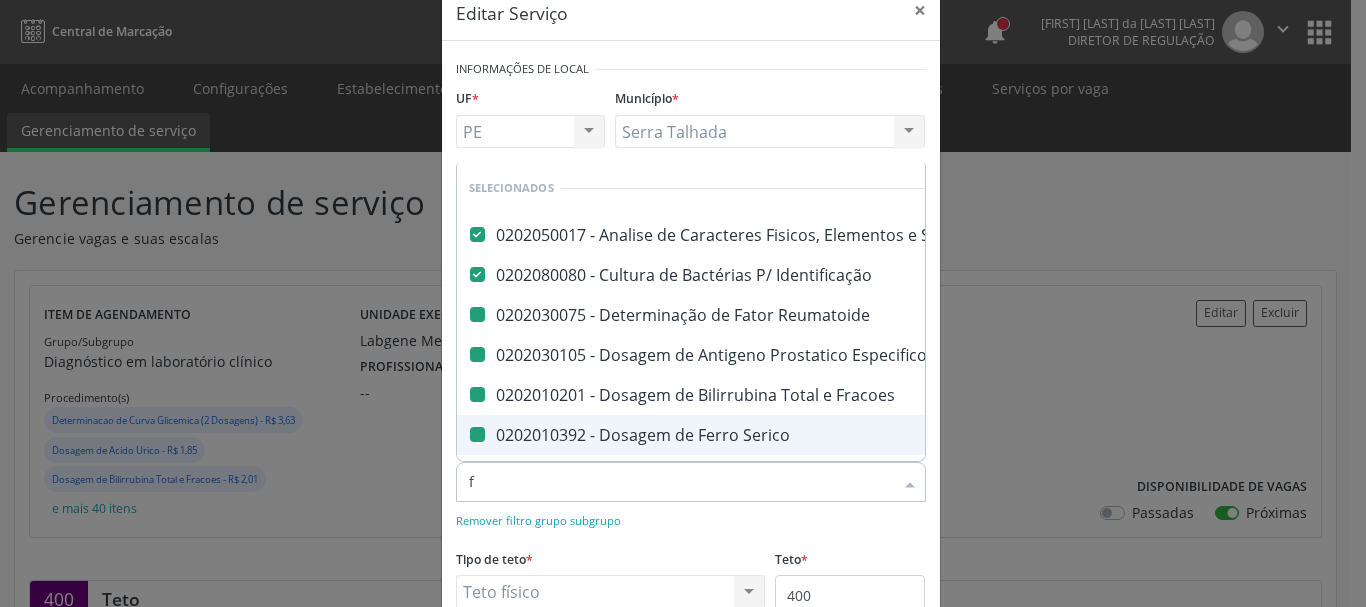 type on "fo" 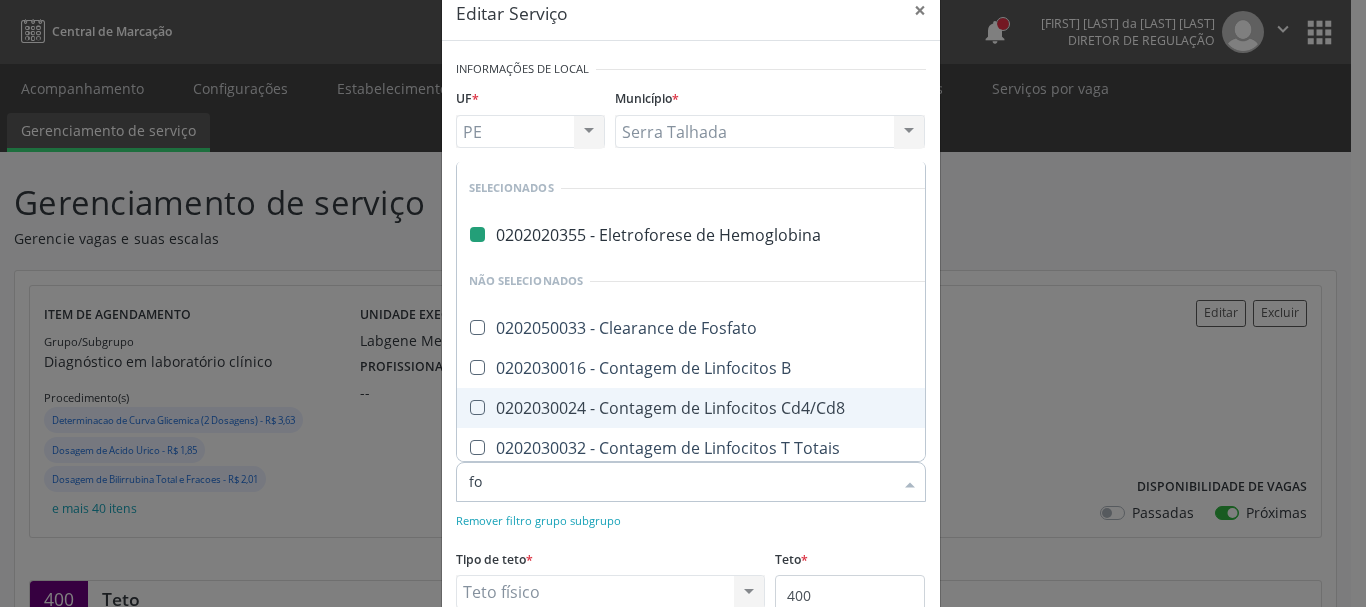 type on "fos" 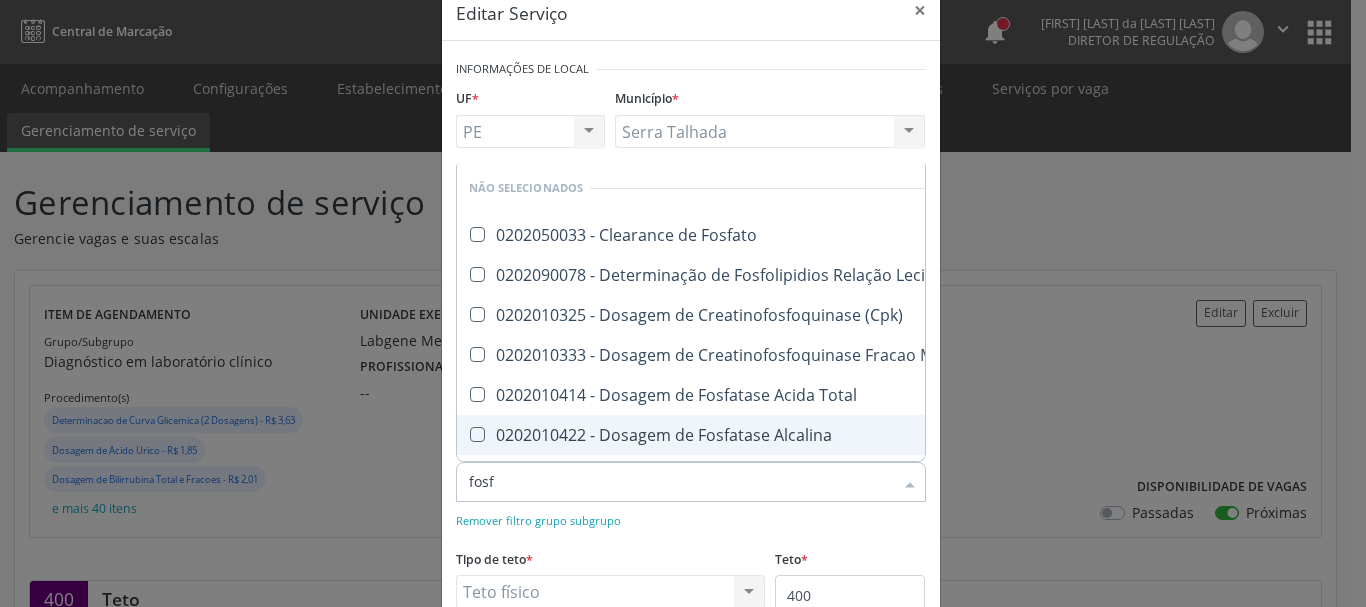 type on "fosfo" 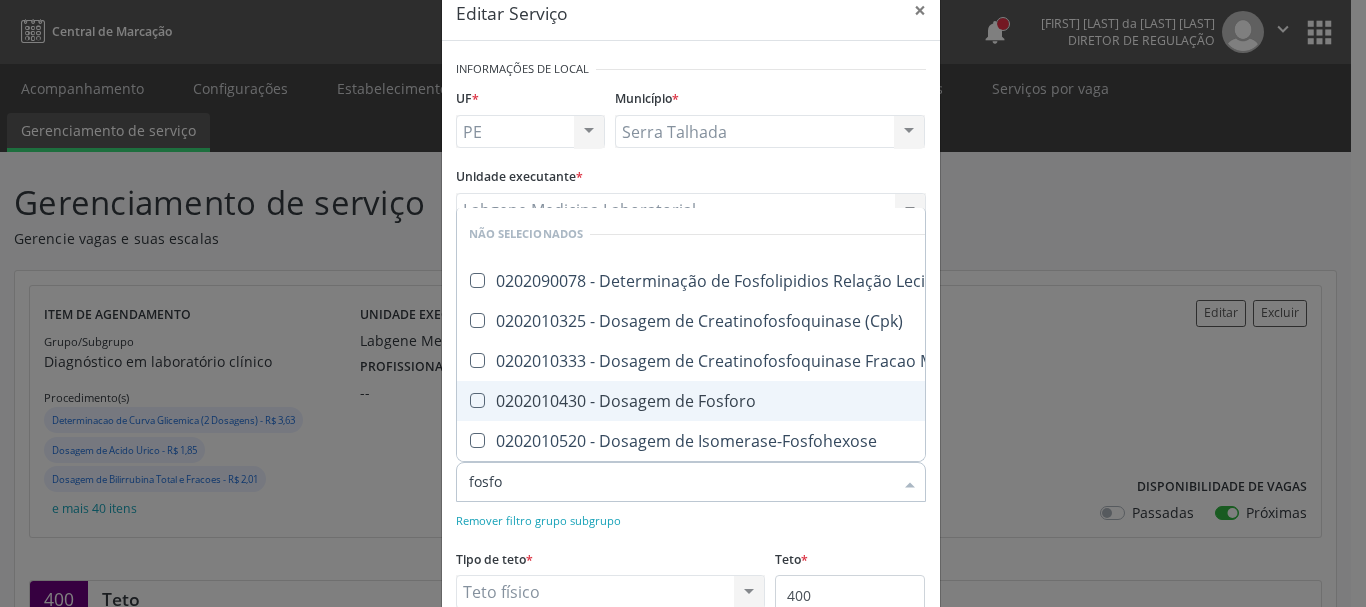 click on "0202010430 - Dosagem de Fosforo" at bounding box center [855, 401] 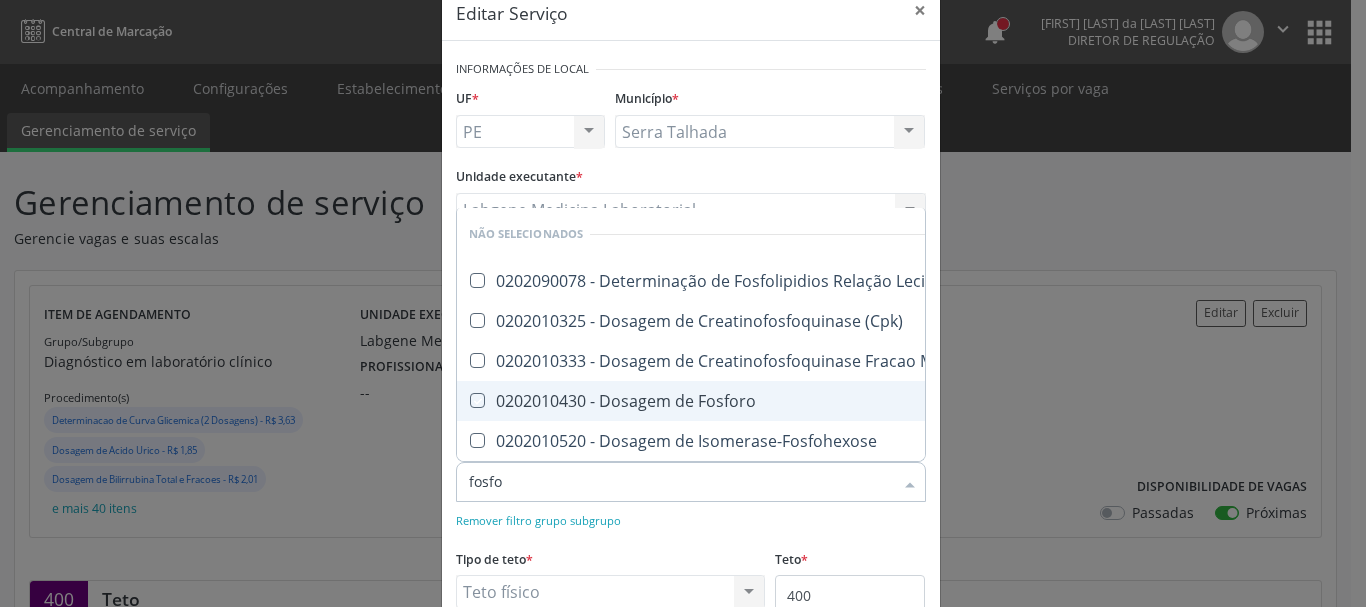 checkbox on "true" 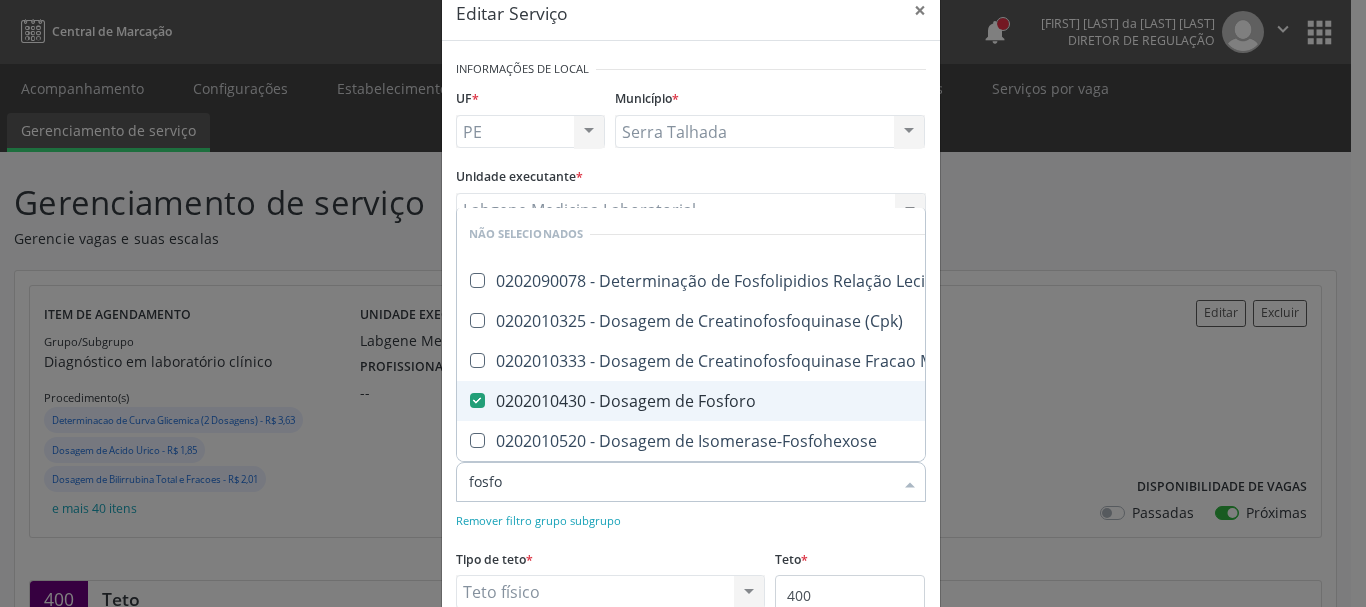 type on "fosf" 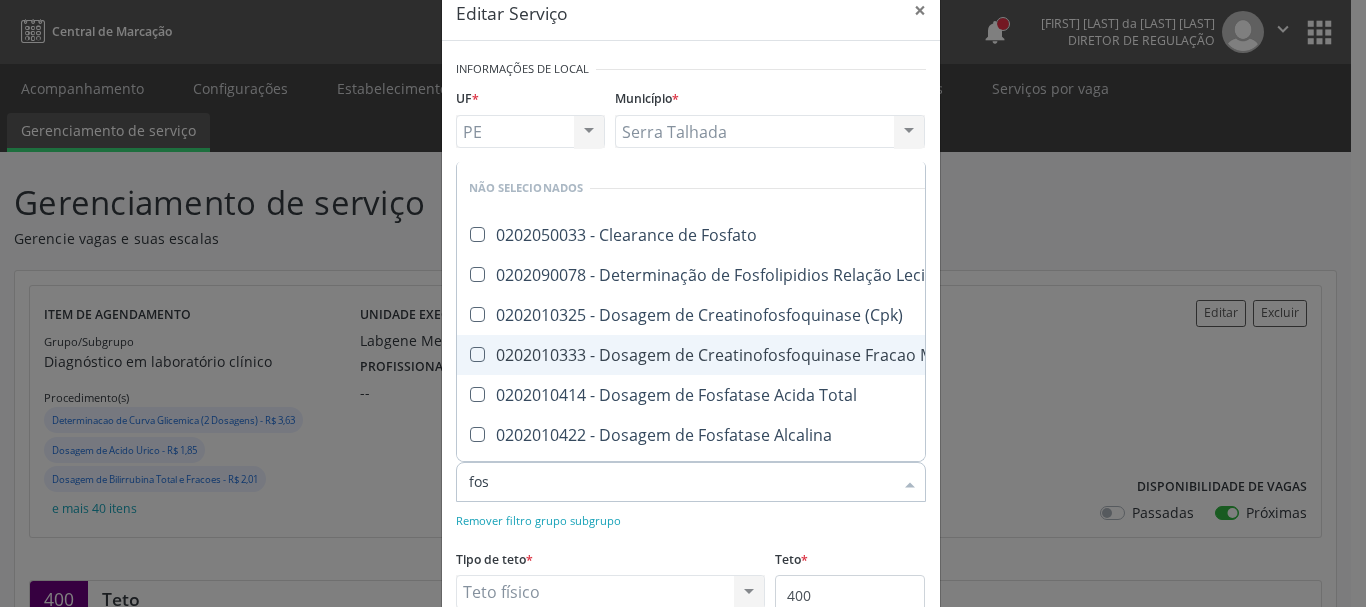type on "fo" 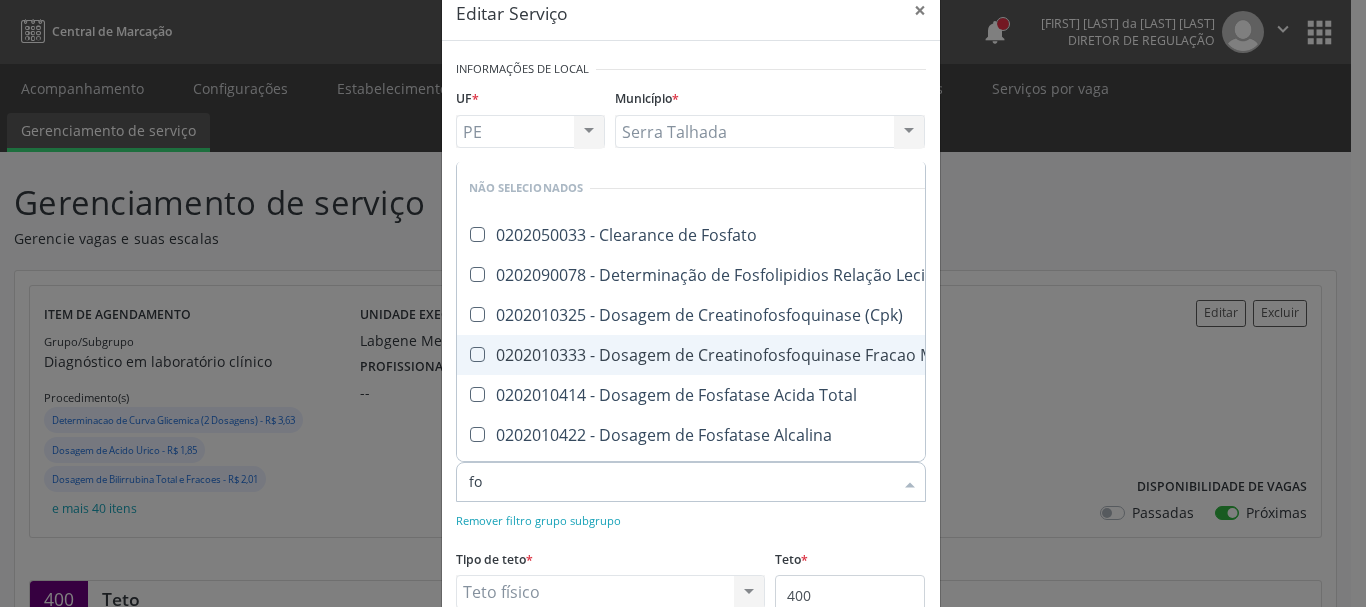 checkbox on "false" 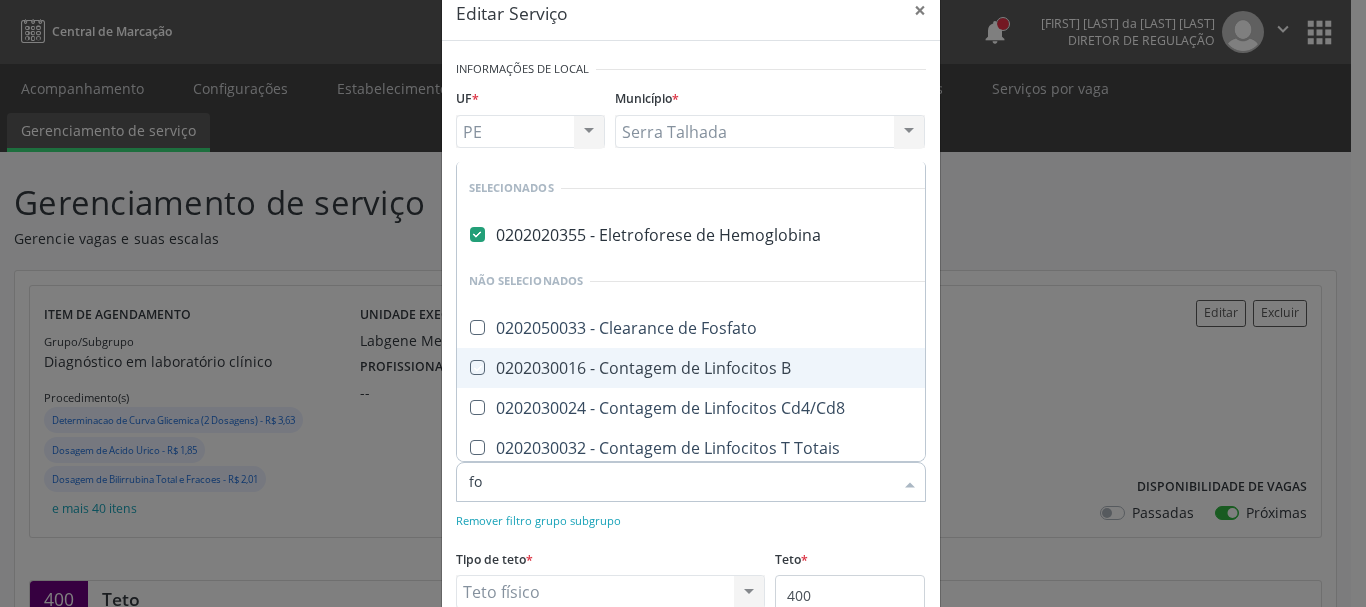 type on "f" 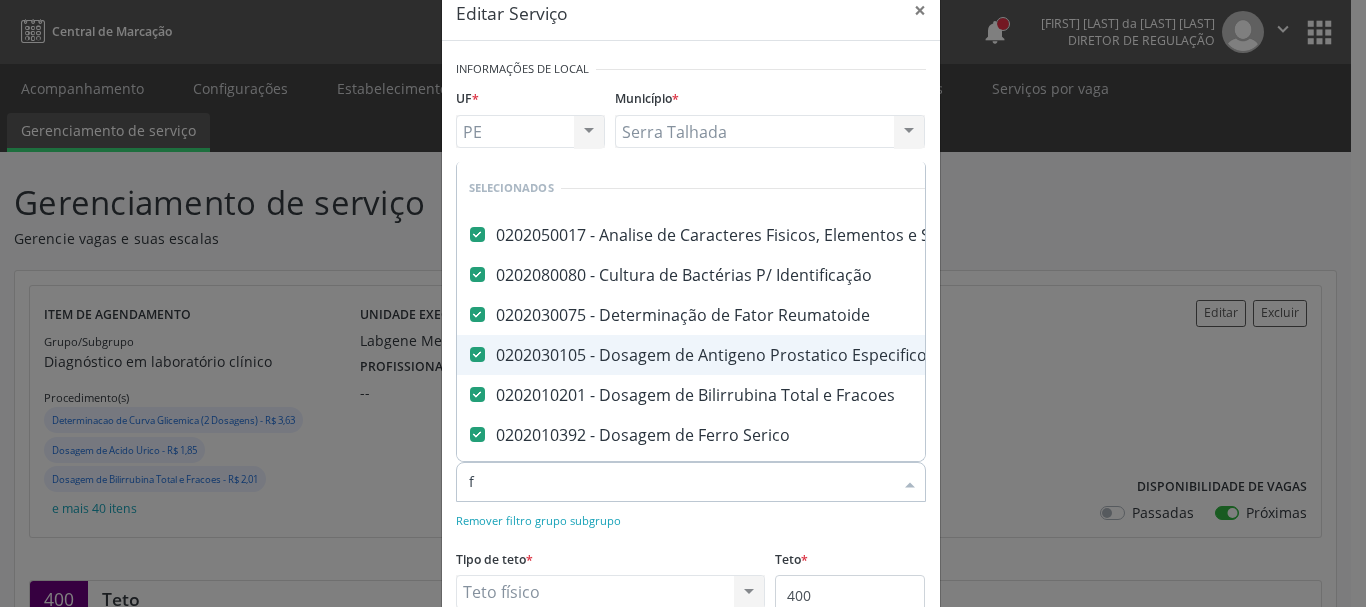 type 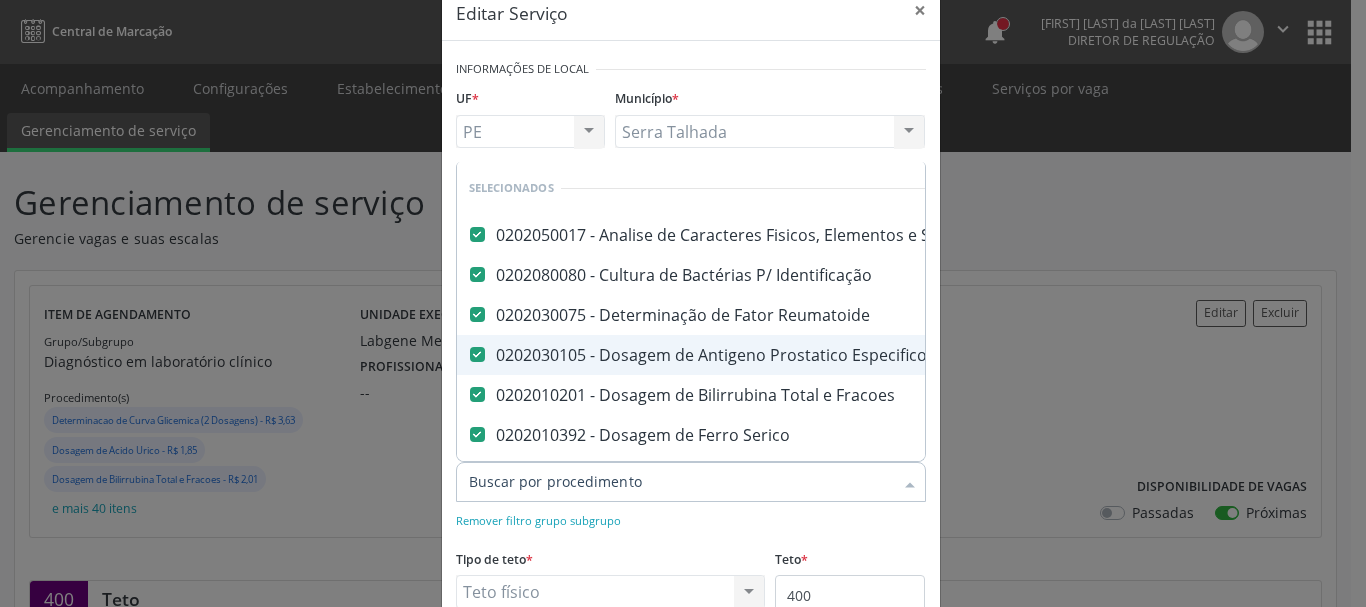 checkbox on "true" 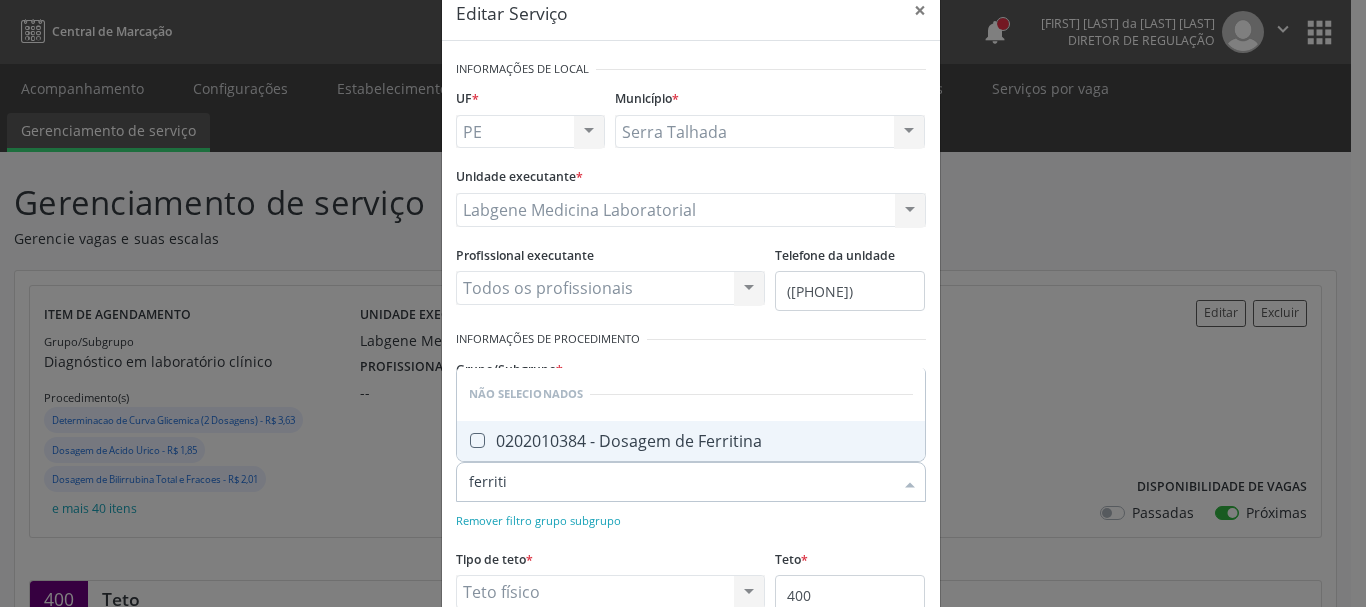 click at bounding box center (477, 440) 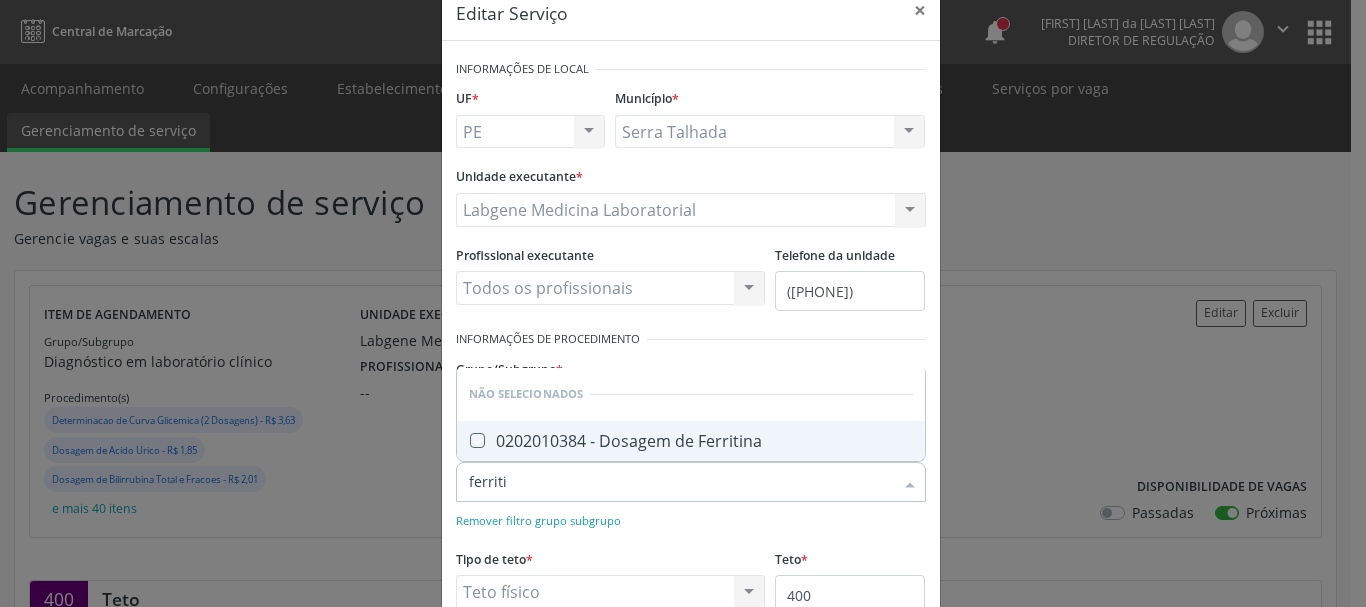 click at bounding box center (463, 440) 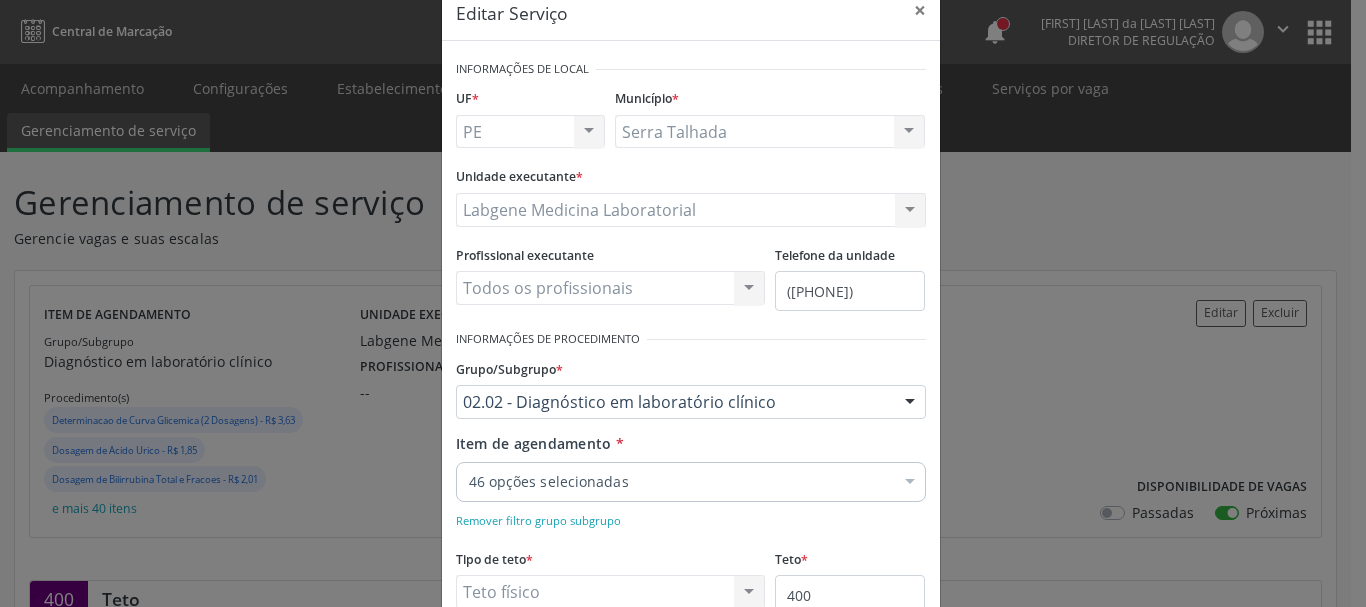click on "Editar Serviço × Informações de Local
UF
*
PE         PE
Nenhum resultado encontrado para: "   "
Não há nenhuma opção para ser exibida.
Município
*
Serra Talhada         Serra Talhada
Nenhum resultado encontrado para: "   "
Não há nenhuma opção para ser exibida.
Unidade executante
*
Labgene Medicina Laboratorial         3 Grupamento de Bombeiros   Abfisio   Abimael Lira Atelie Dental   Academia da Cidade Bom Jesus de Serra Talhada   Academia da Cidade Caxixola   Academia da Cidade Cohab I   Academia da Cidade Estacao do Forro   Academia da Cidade Vila Bela   Academia da Cidade de Serra Talhada   Academia da Cidade do Mutirao   Academia da Saude Cohab II   [FIRST] [LAST] [LAST]   Alves Guimaraes Servicos de Medicina e Nutricao   Amor Saude   Anaclin   Analise Laboratorio Clinico   Andre Gustavo Ferreira de Souza Cia Ltda   Andreia Lima Diniz Ltda" at bounding box center (683, 303) 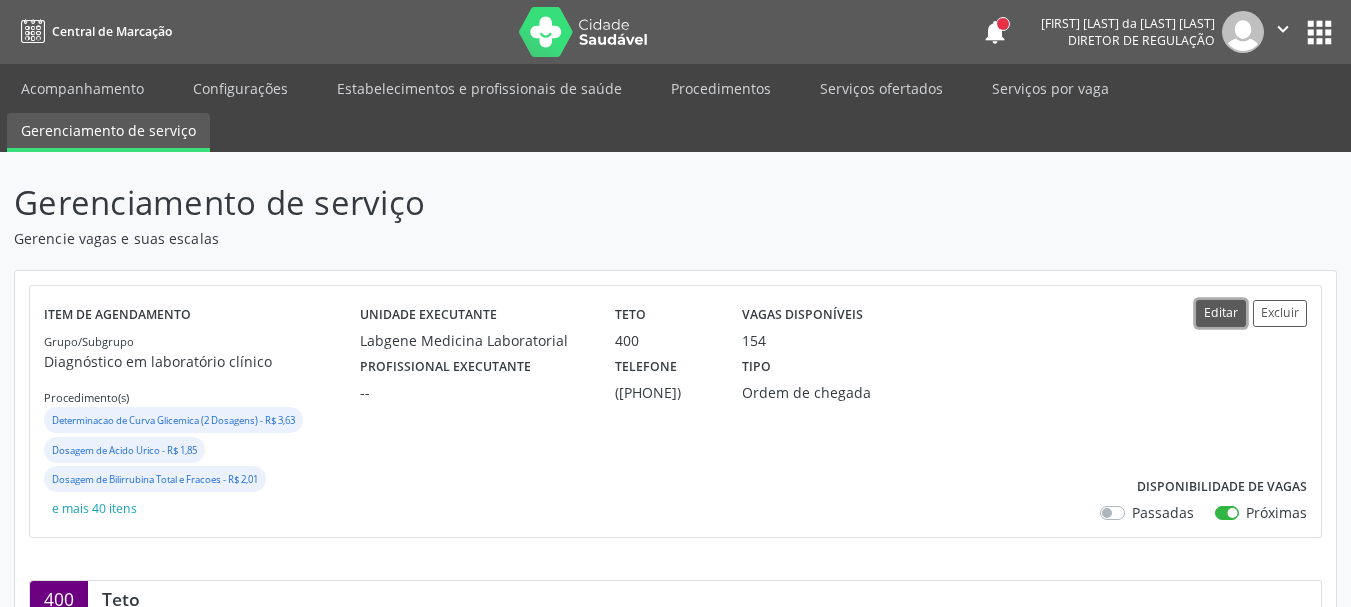 click on "Editar" at bounding box center [1221, 313] 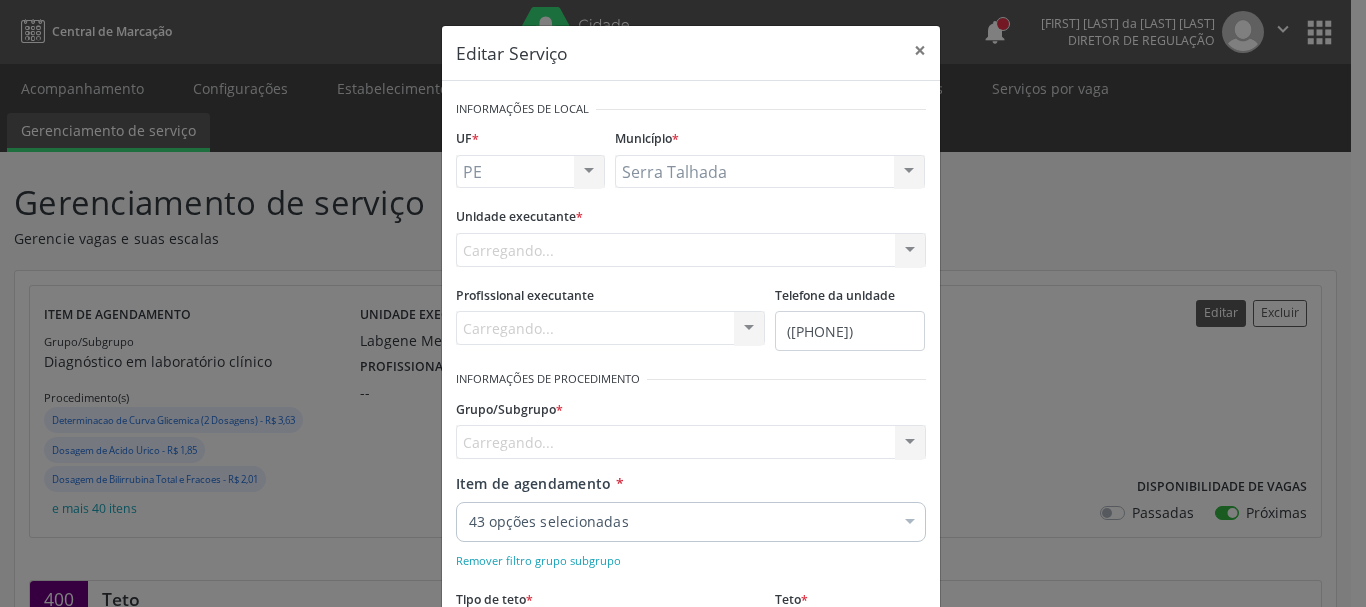 scroll, scrollTop: 0, scrollLeft: 0, axis: both 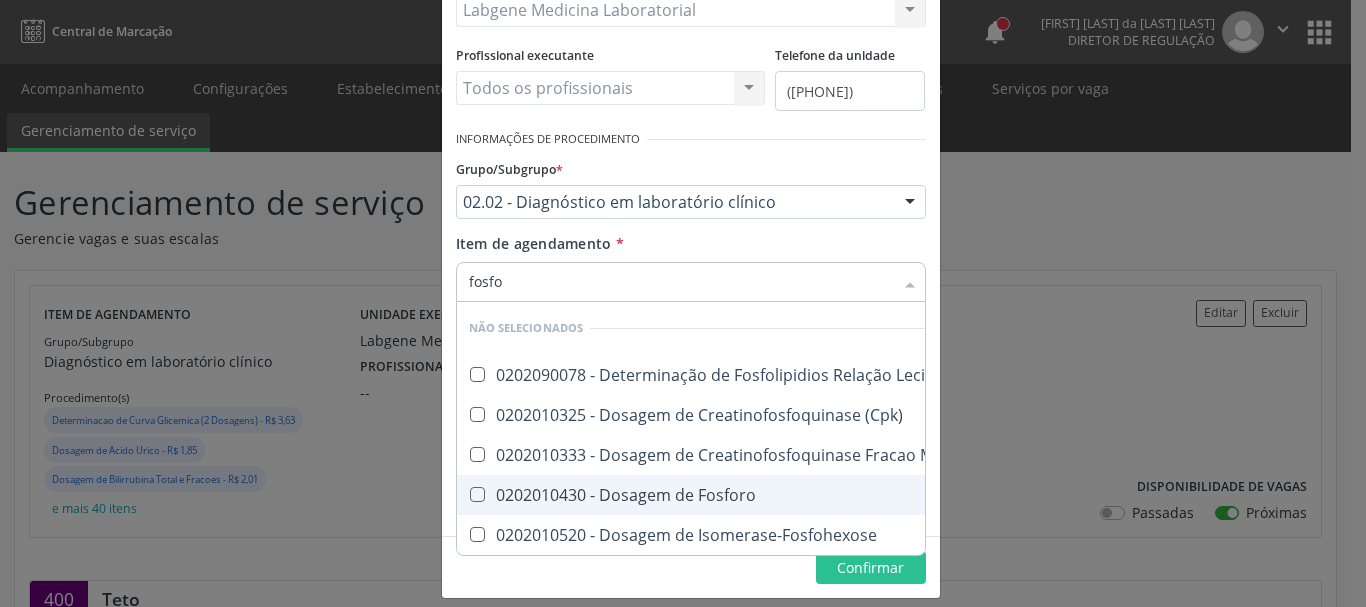 click on "0202010430 - Dosagem de Fosforo" at bounding box center [855, 495] 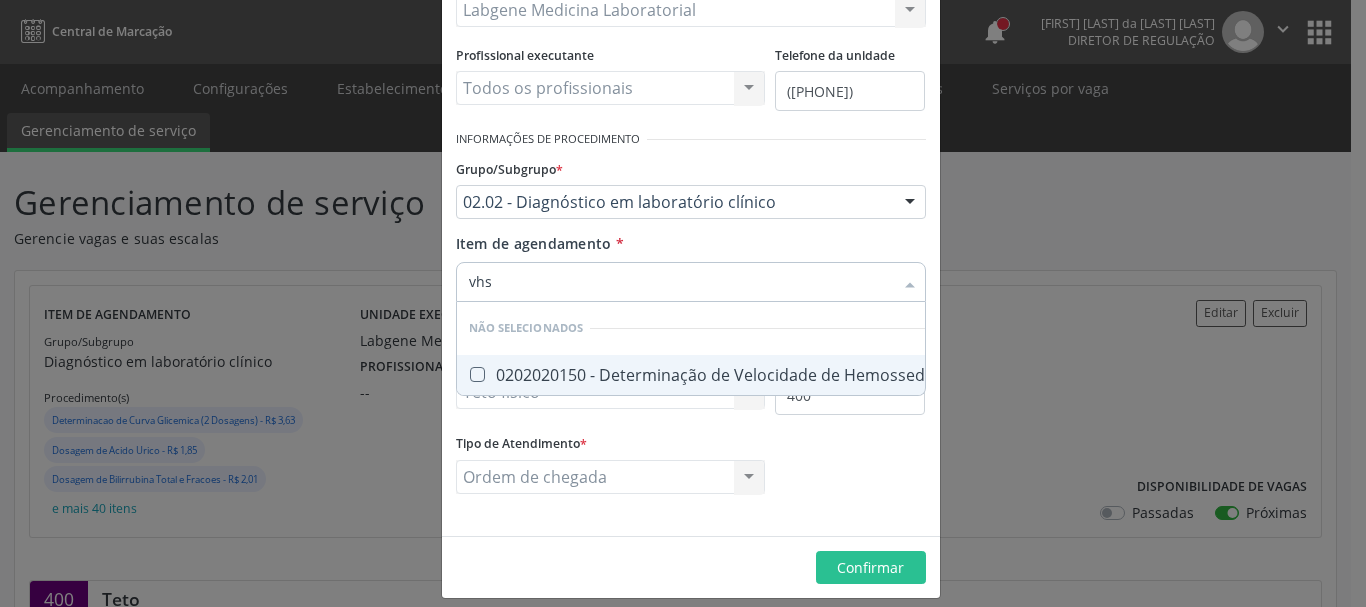 click at bounding box center [477, 374] 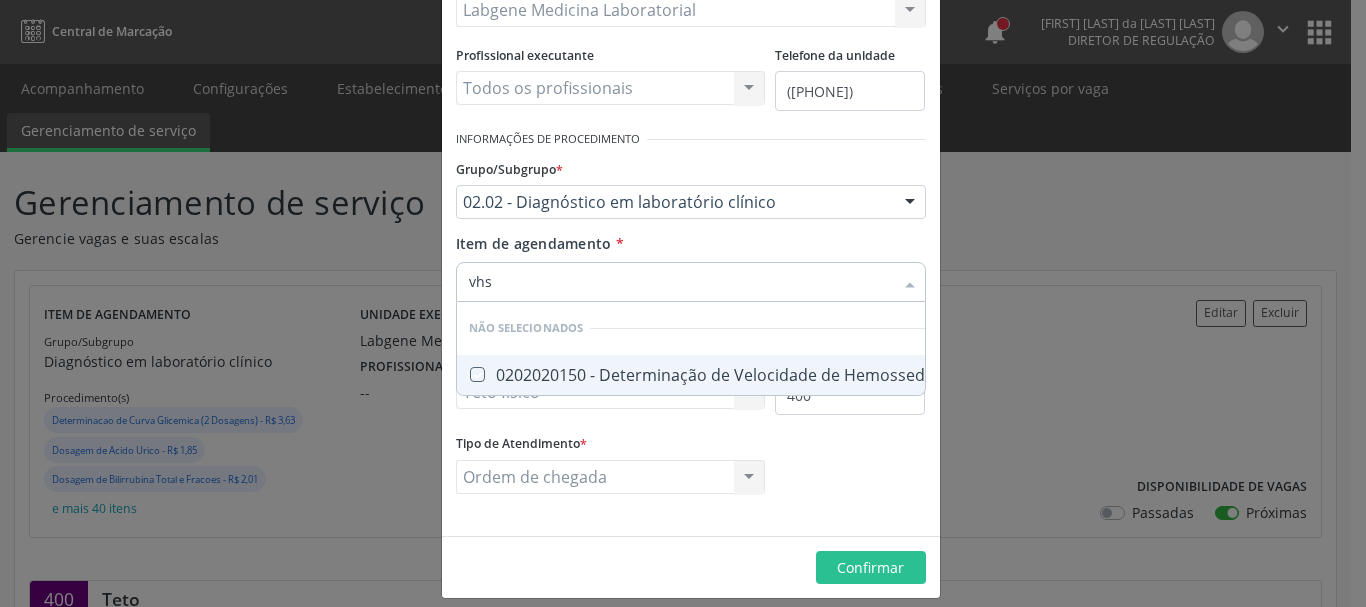 click at bounding box center (463, 374) 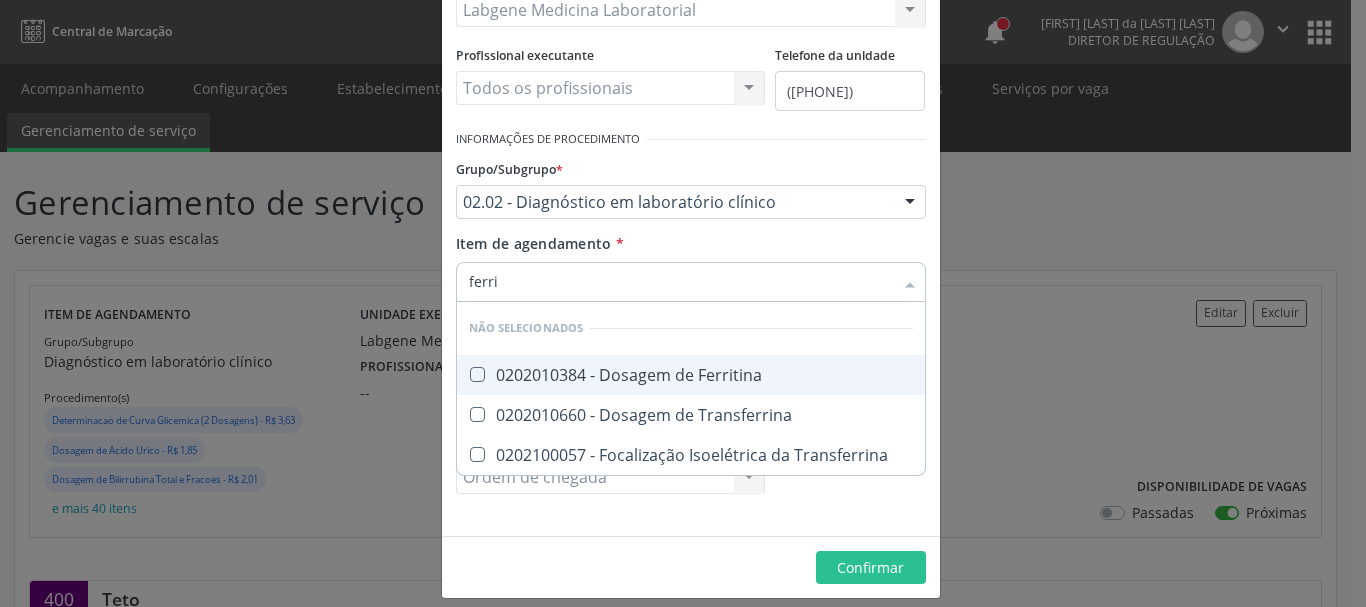 click at bounding box center [477, 374] 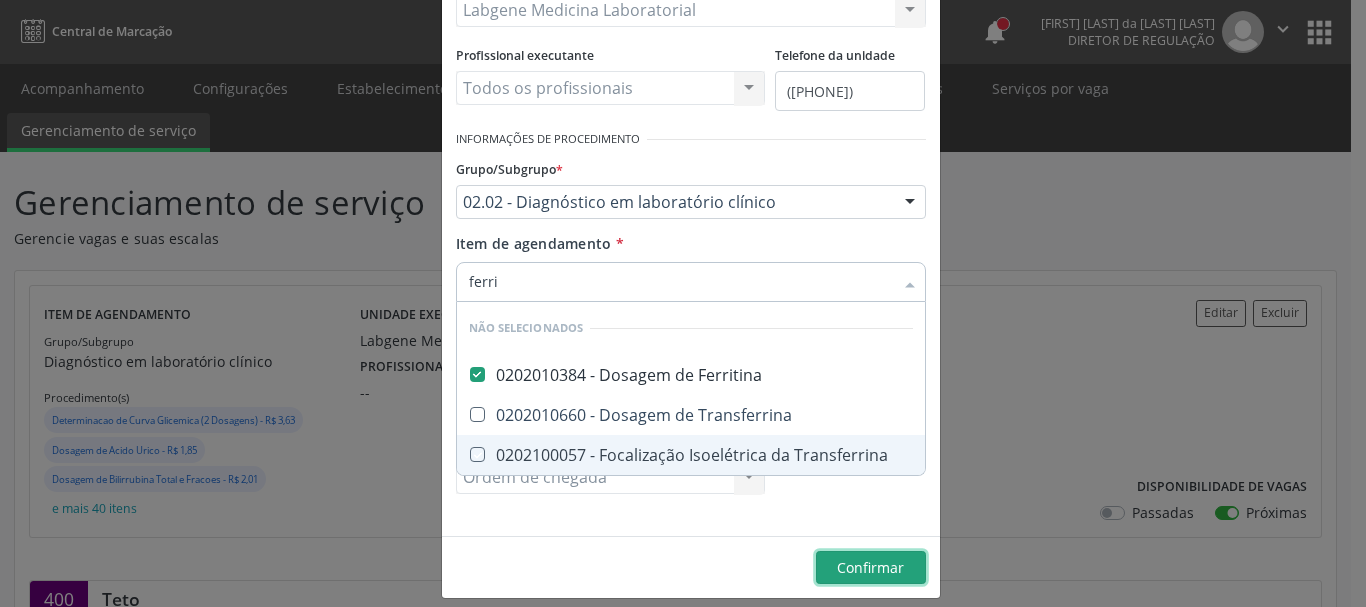 click on "Confirmar" at bounding box center [870, 567] 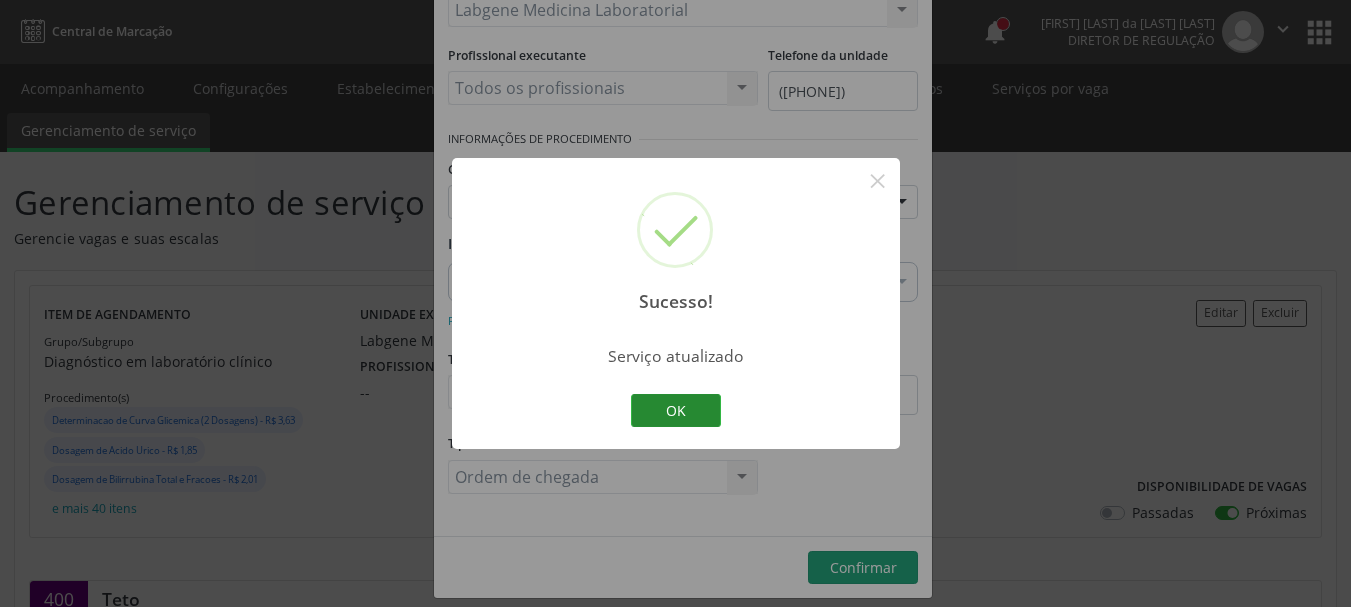 click on "OK" at bounding box center (676, 411) 